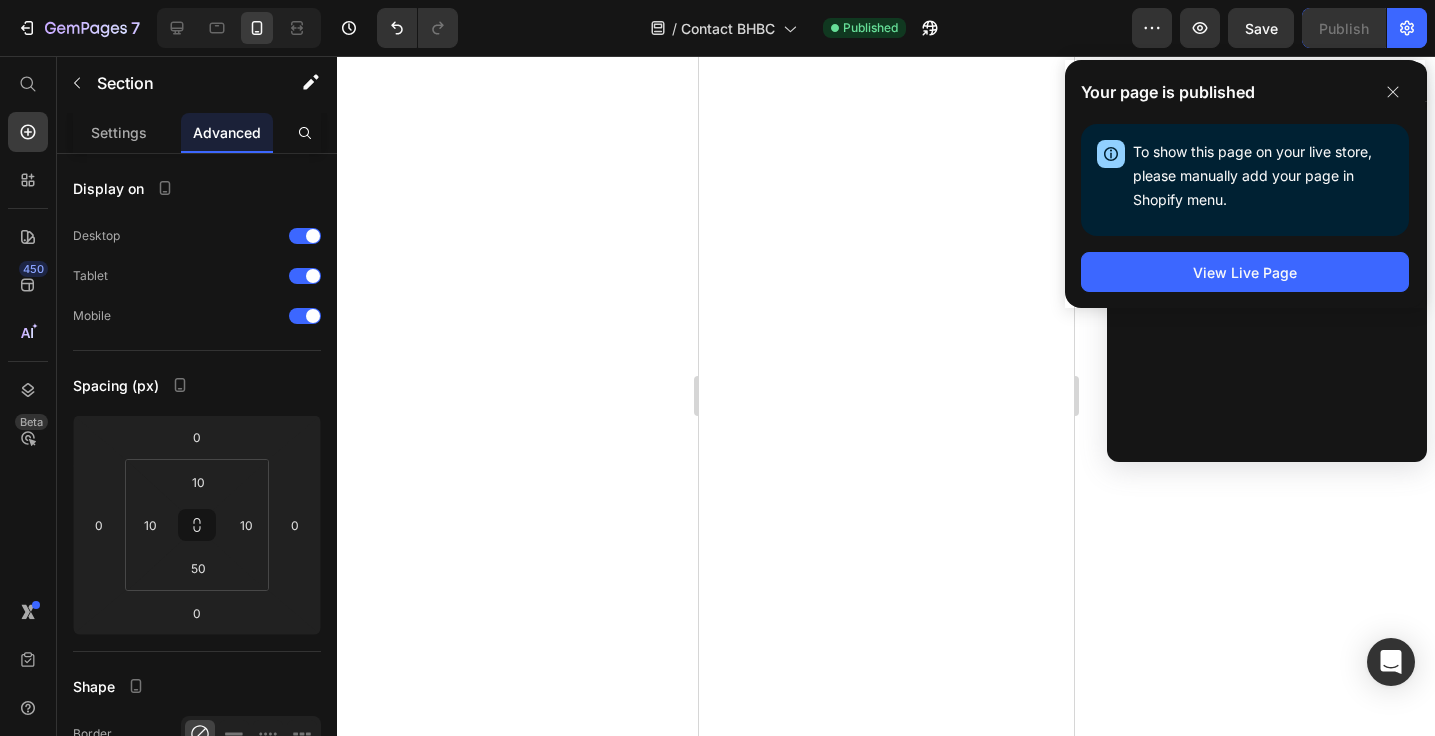 scroll, scrollTop: 0, scrollLeft: 0, axis: both 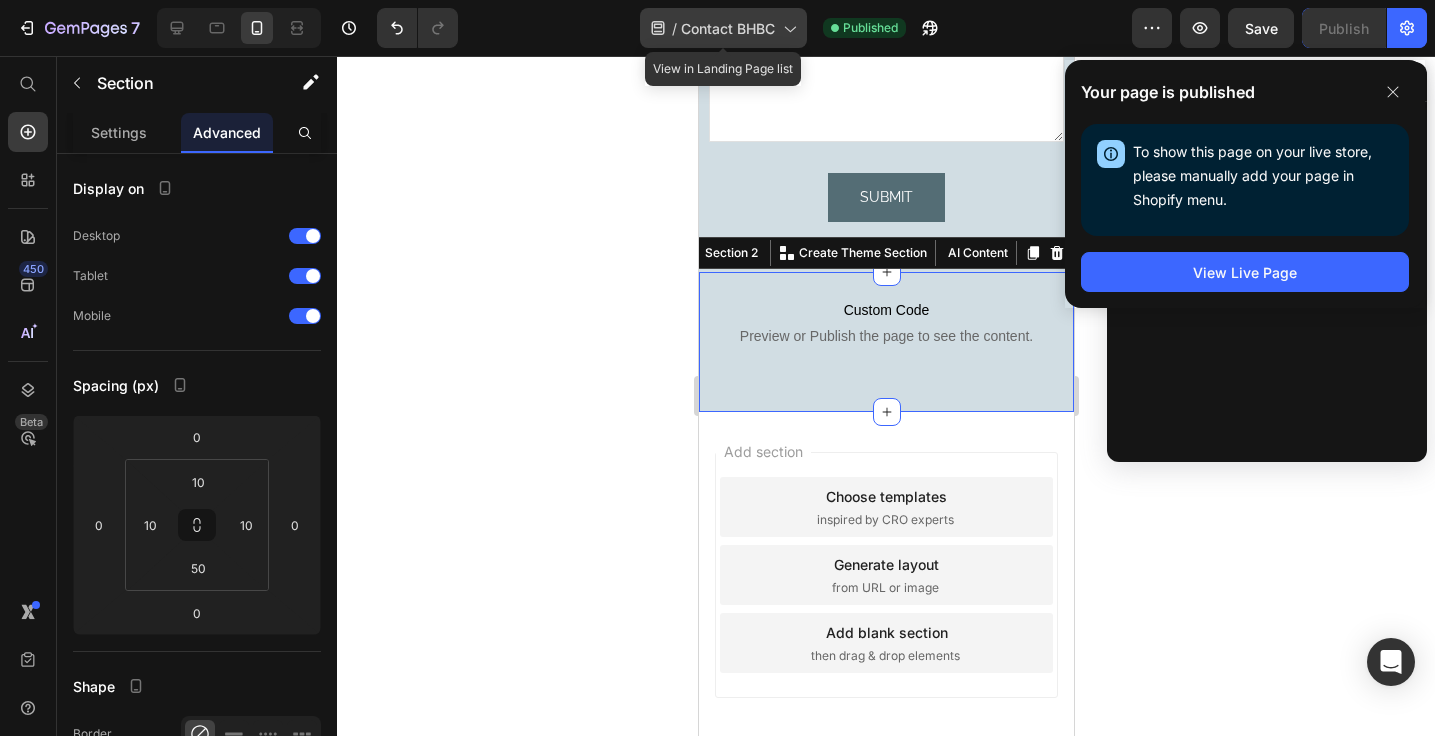 click on "Contact BHBC" at bounding box center [728, 28] 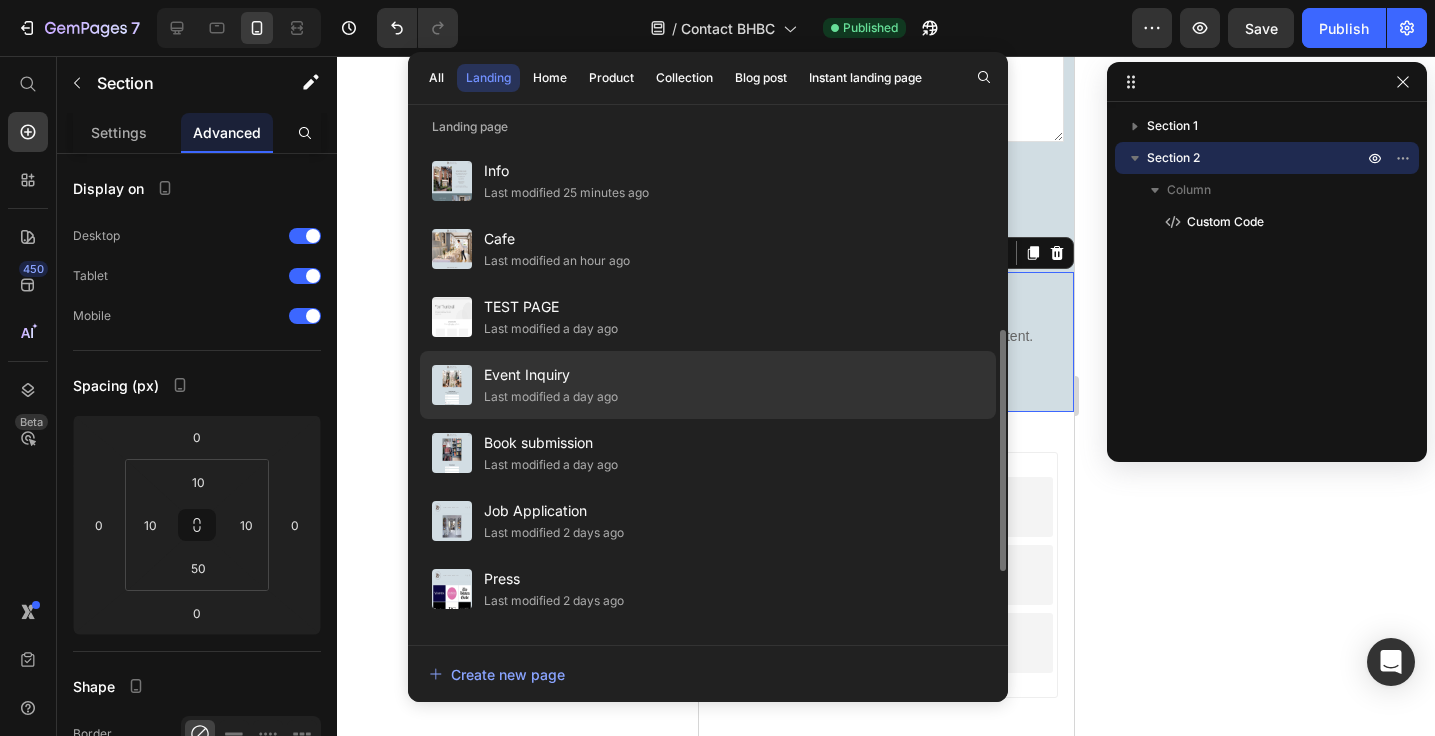 scroll, scrollTop: 414, scrollLeft: 0, axis: vertical 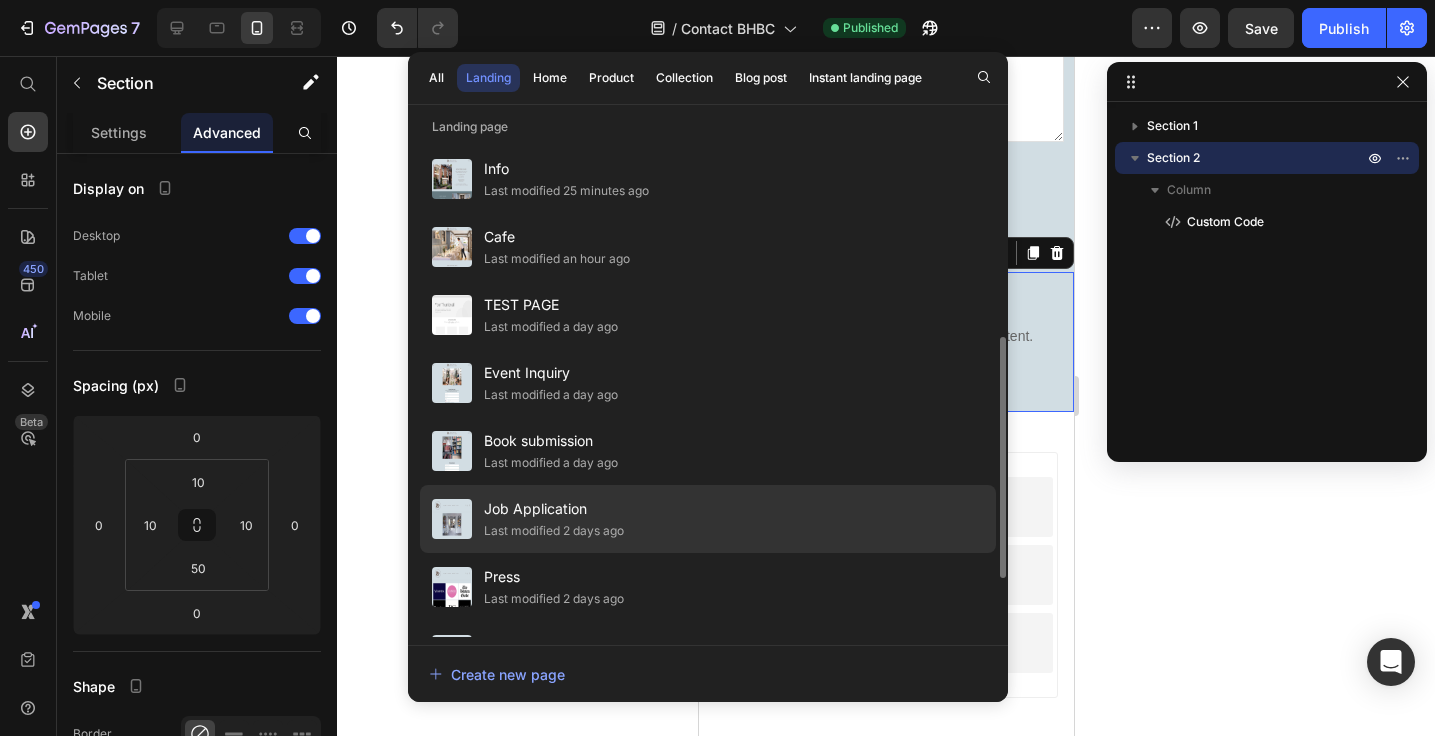 click on "Job Application" at bounding box center [554, 509] 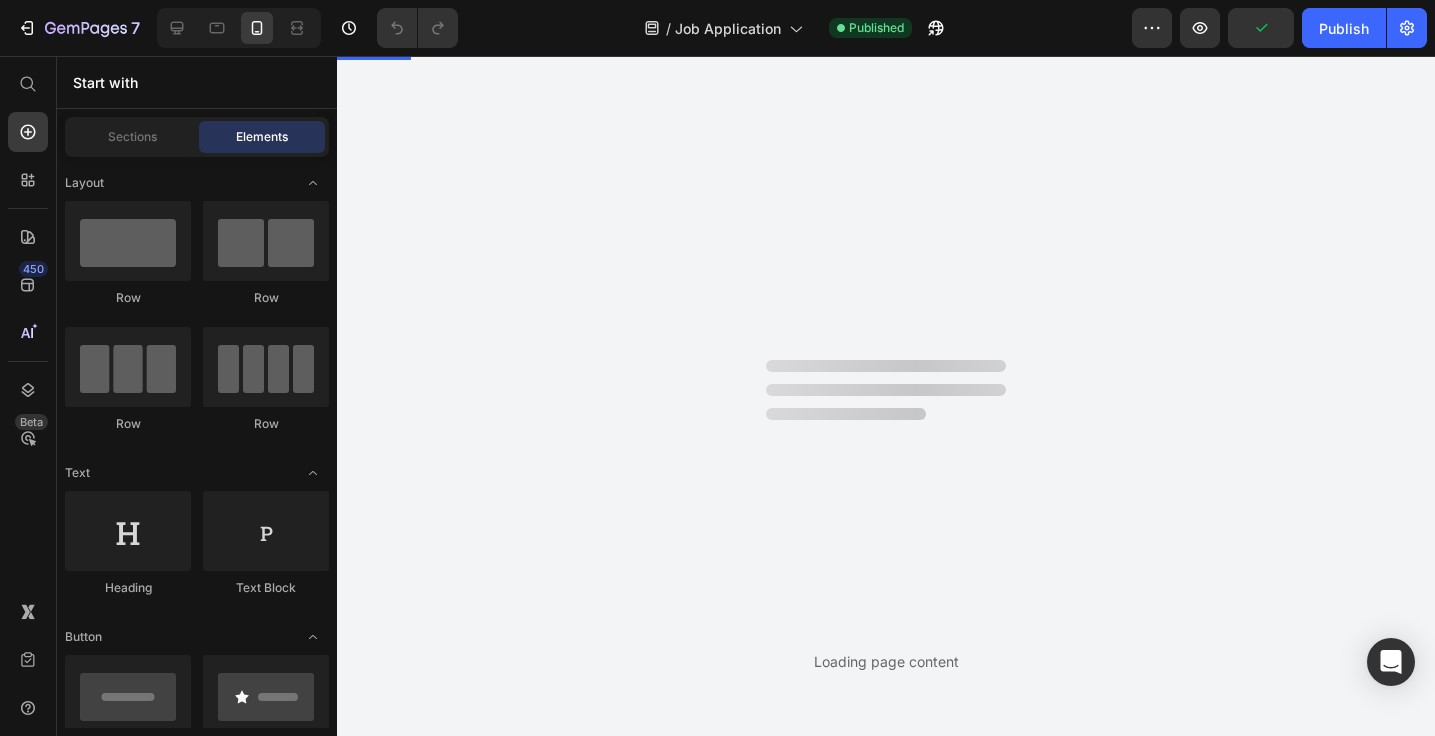 scroll, scrollTop: 0, scrollLeft: 0, axis: both 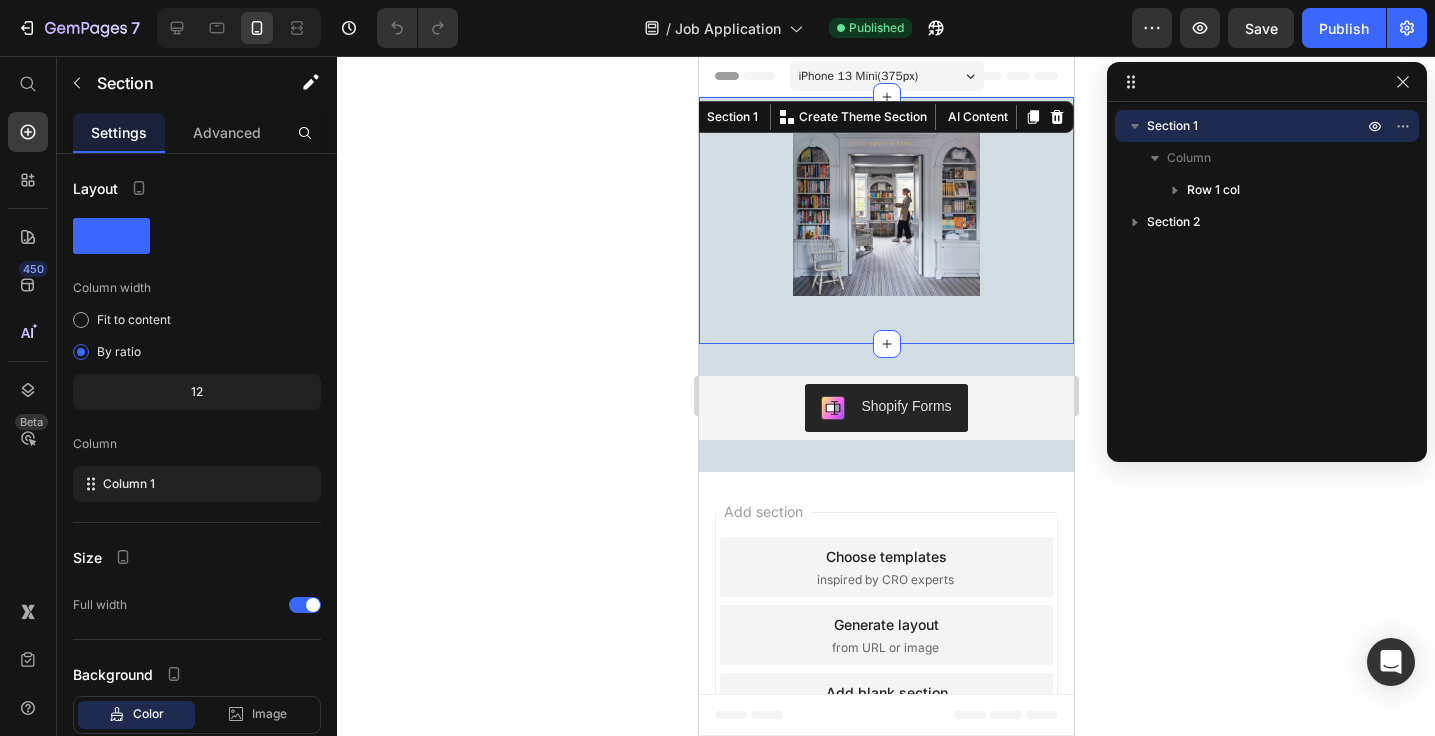 click on "Image Row Section 1   You can create reusable sections Create Theme Section AI Content Write with GemAI What would you like to describe here? Tone and Voice Persuasive Product Getting products... Show more Generate" at bounding box center (885, 220) 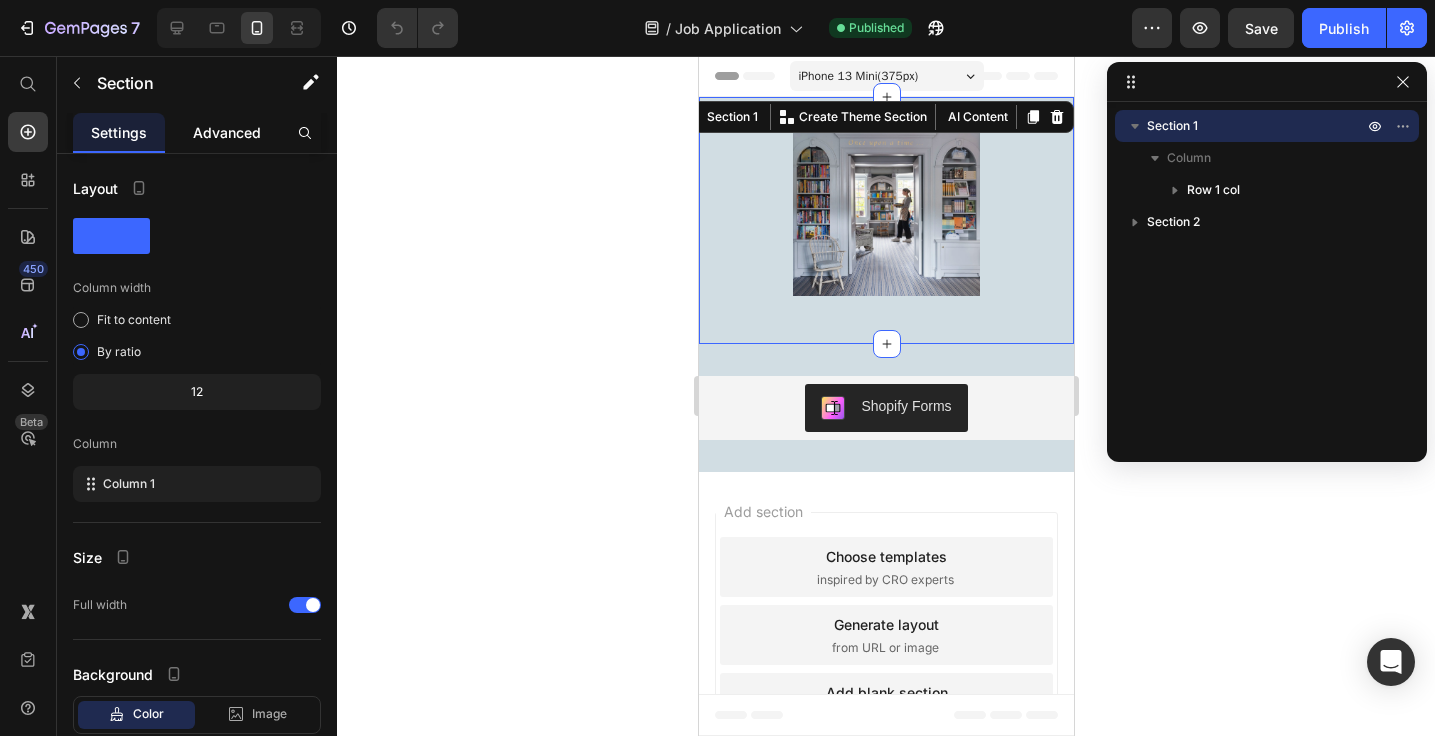 click on "Advanced" at bounding box center [227, 132] 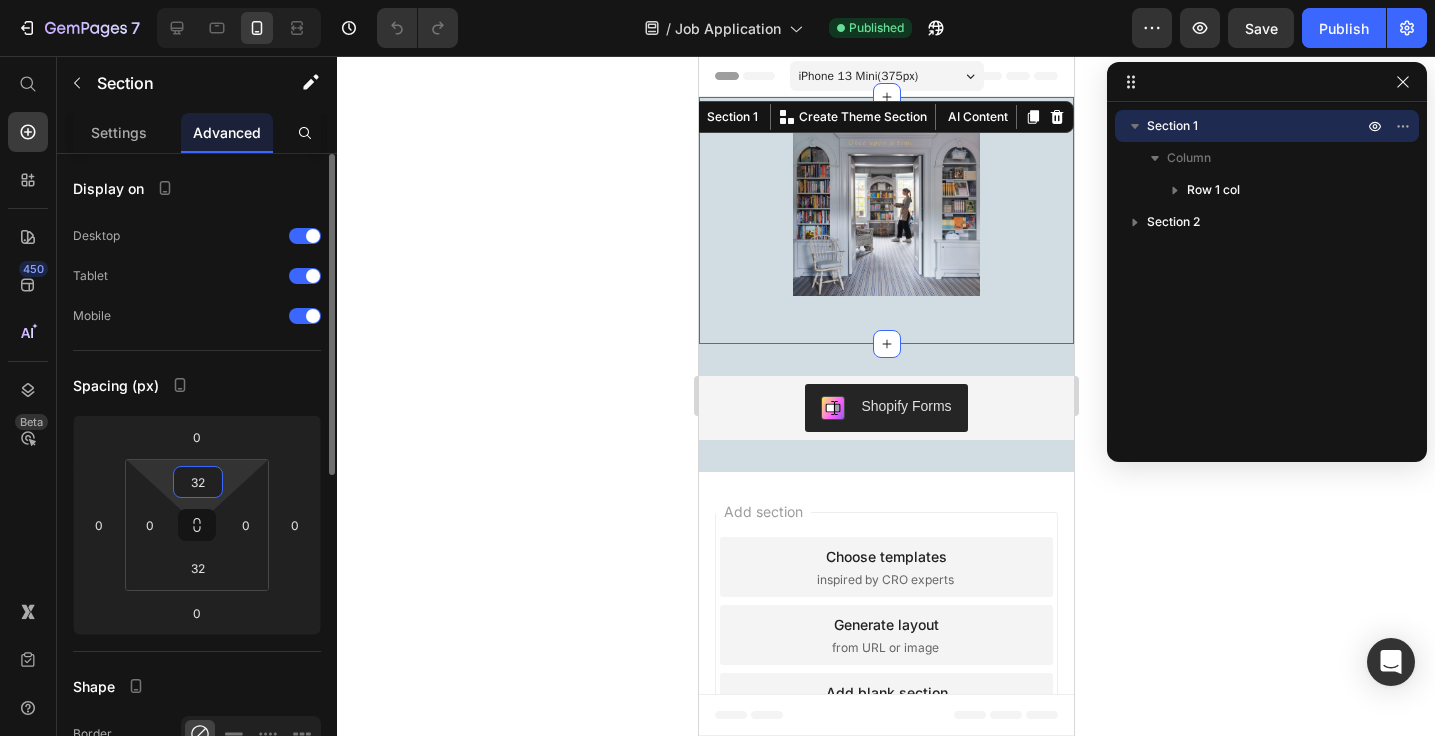 click on "32" at bounding box center [198, 482] 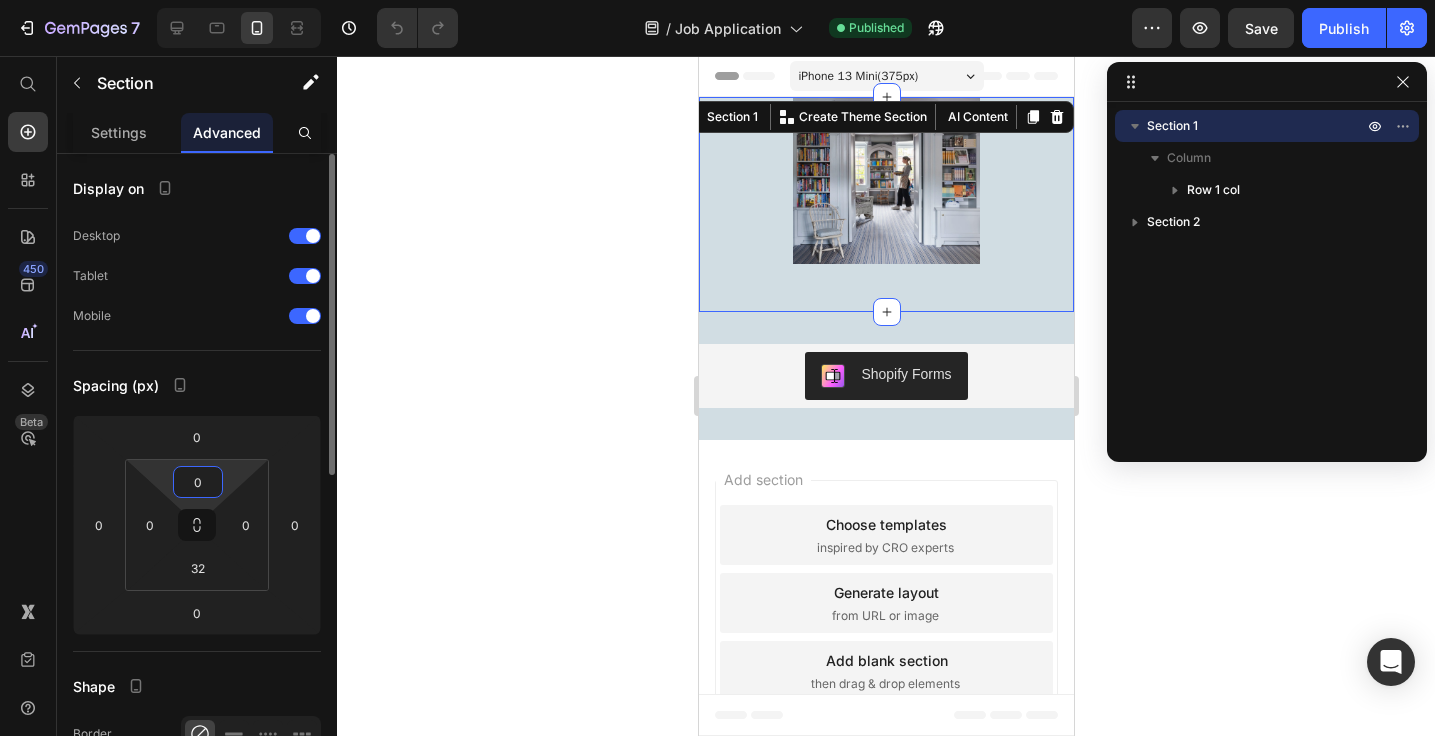 type on "0" 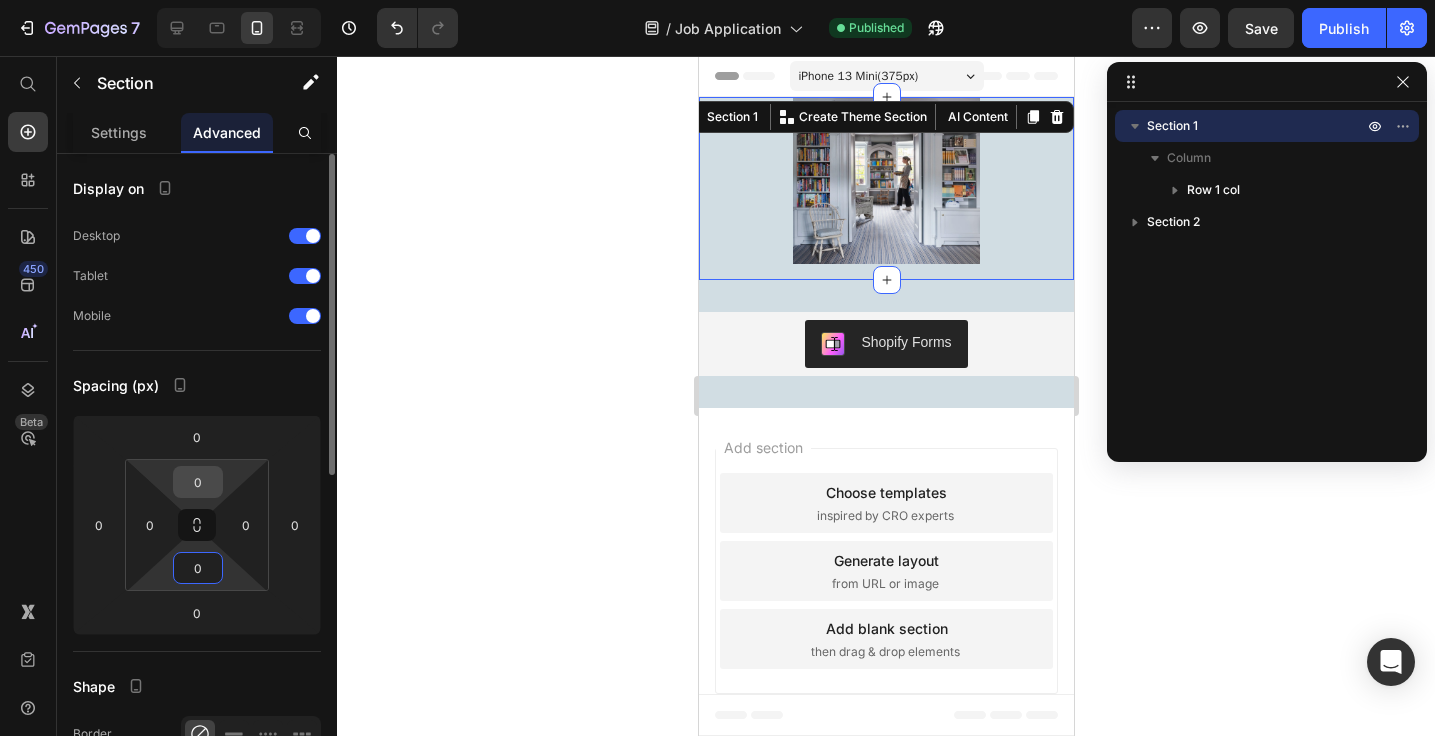 type on "0" 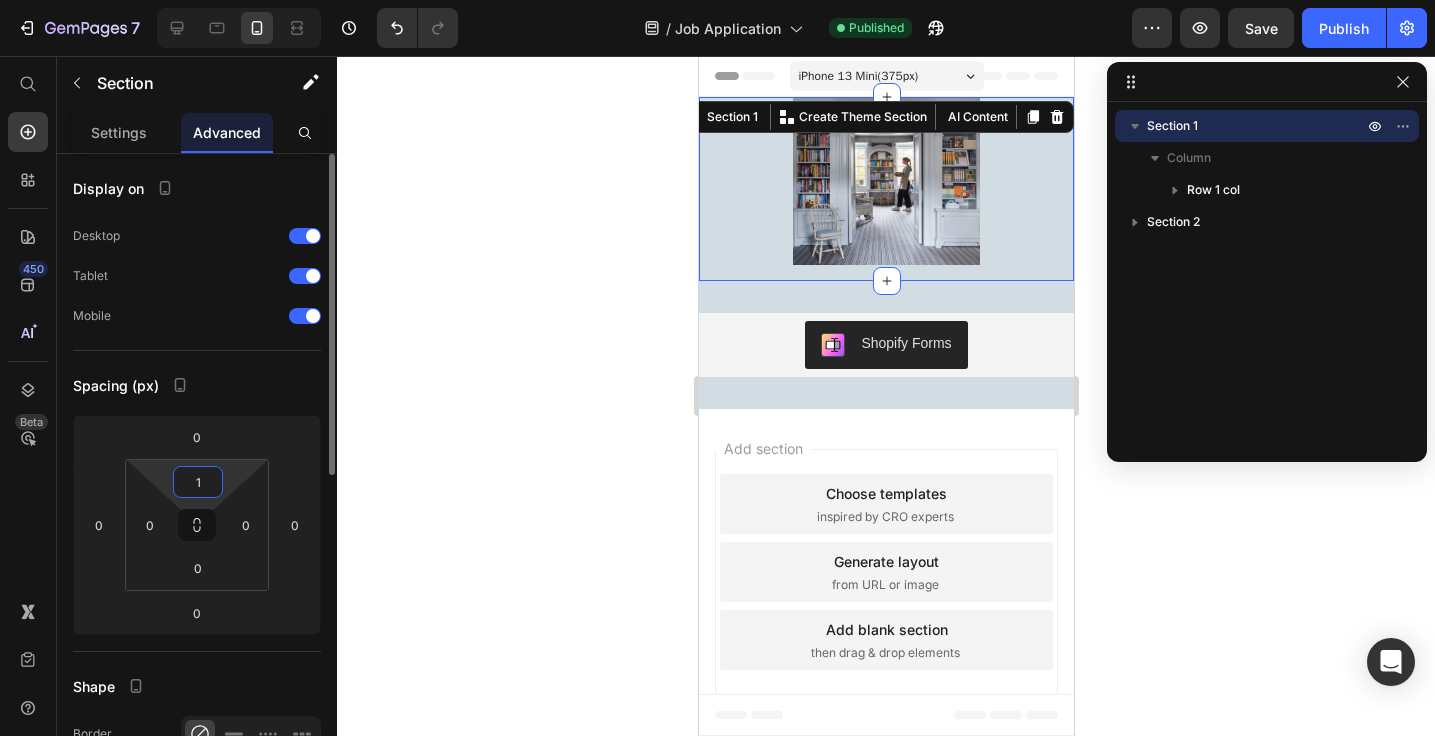 type on "10" 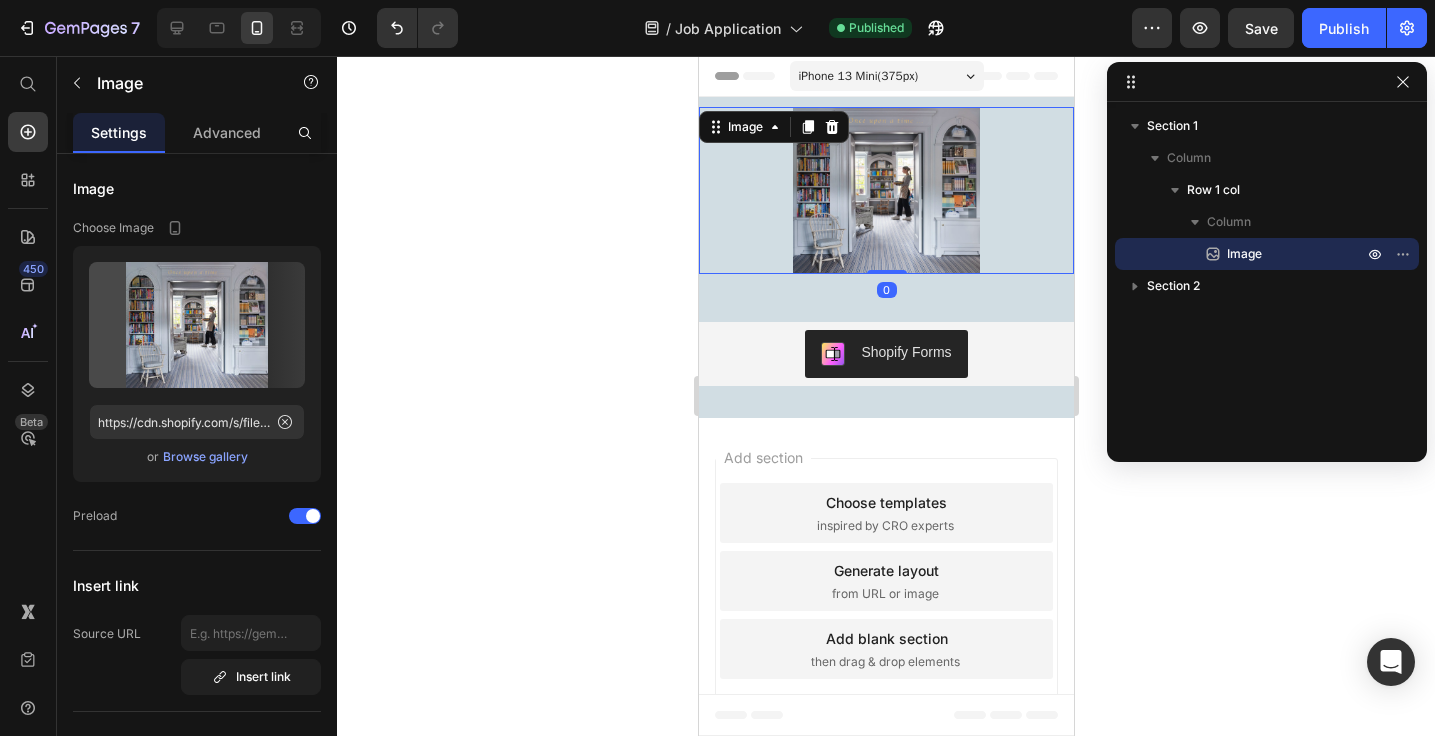 click at bounding box center [885, 190] 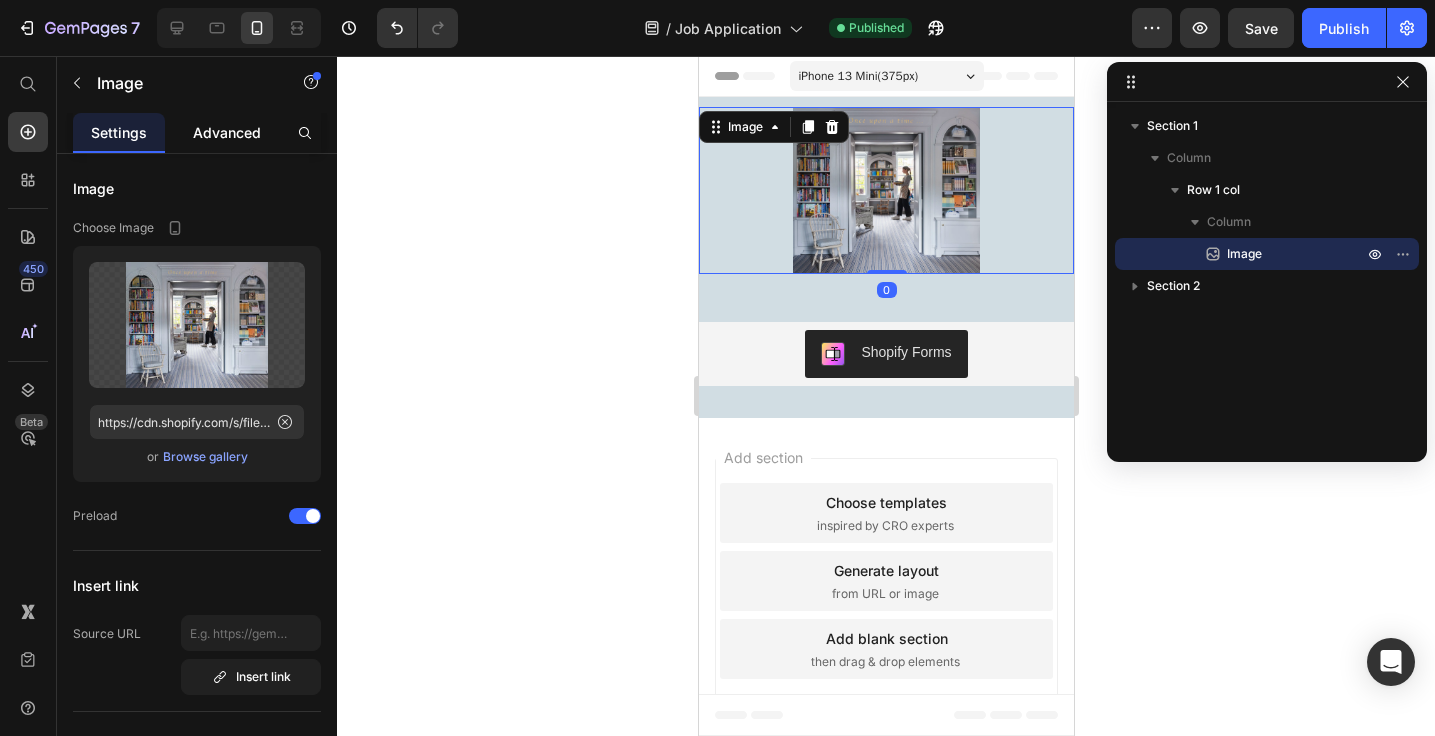 click on "Advanced" at bounding box center [227, 132] 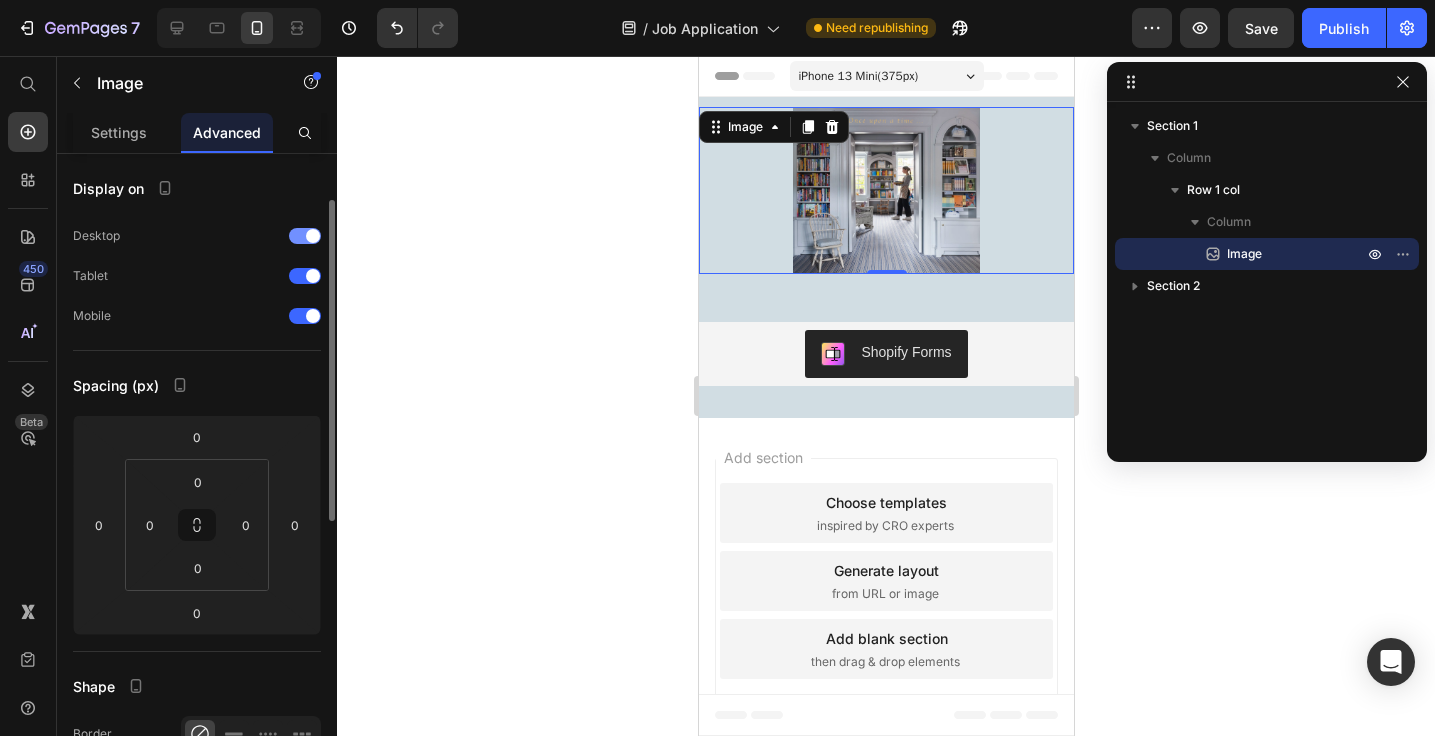 scroll, scrollTop: 48, scrollLeft: 0, axis: vertical 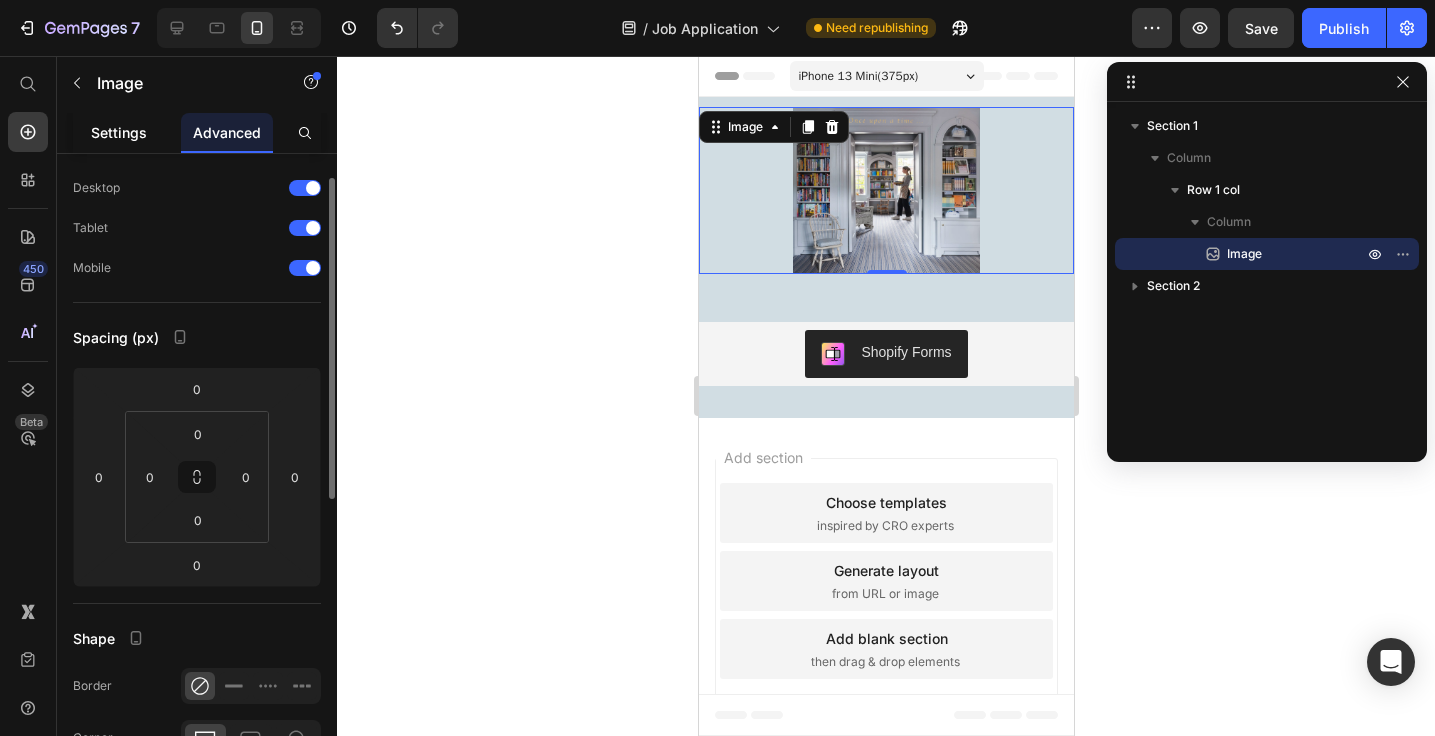 click on "Settings" at bounding box center (119, 132) 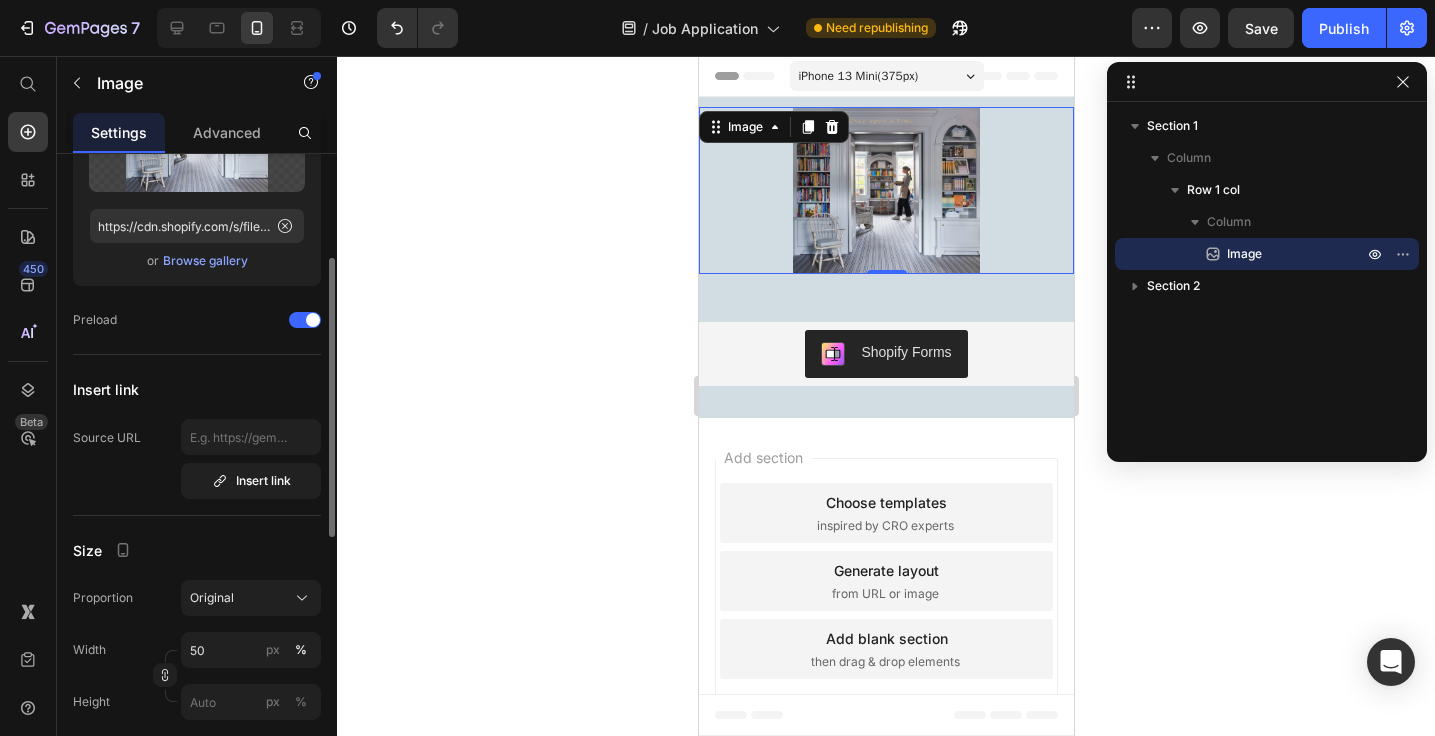 scroll, scrollTop: 248, scrollLeft: 0, axis: vertical 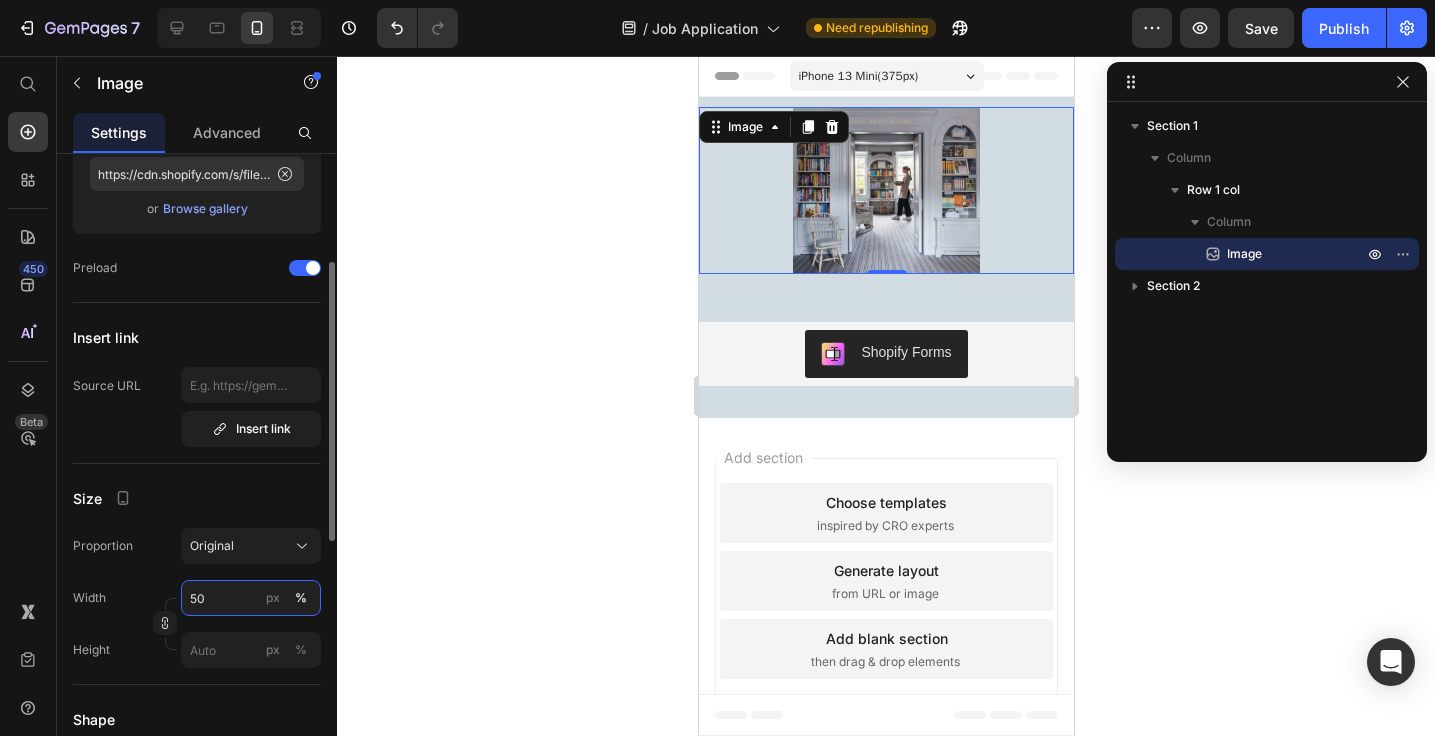 click on "50" at bounding box center (251, 598) 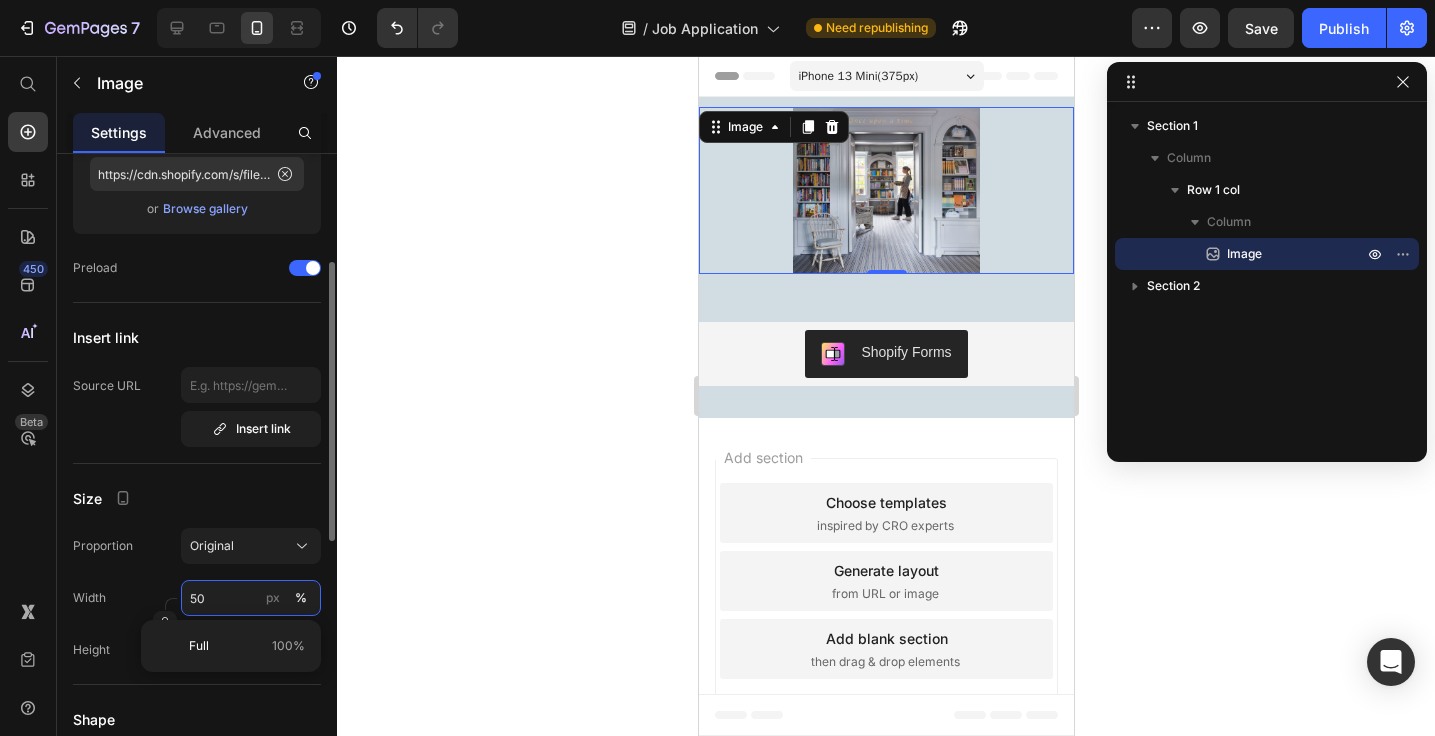 type on "5" 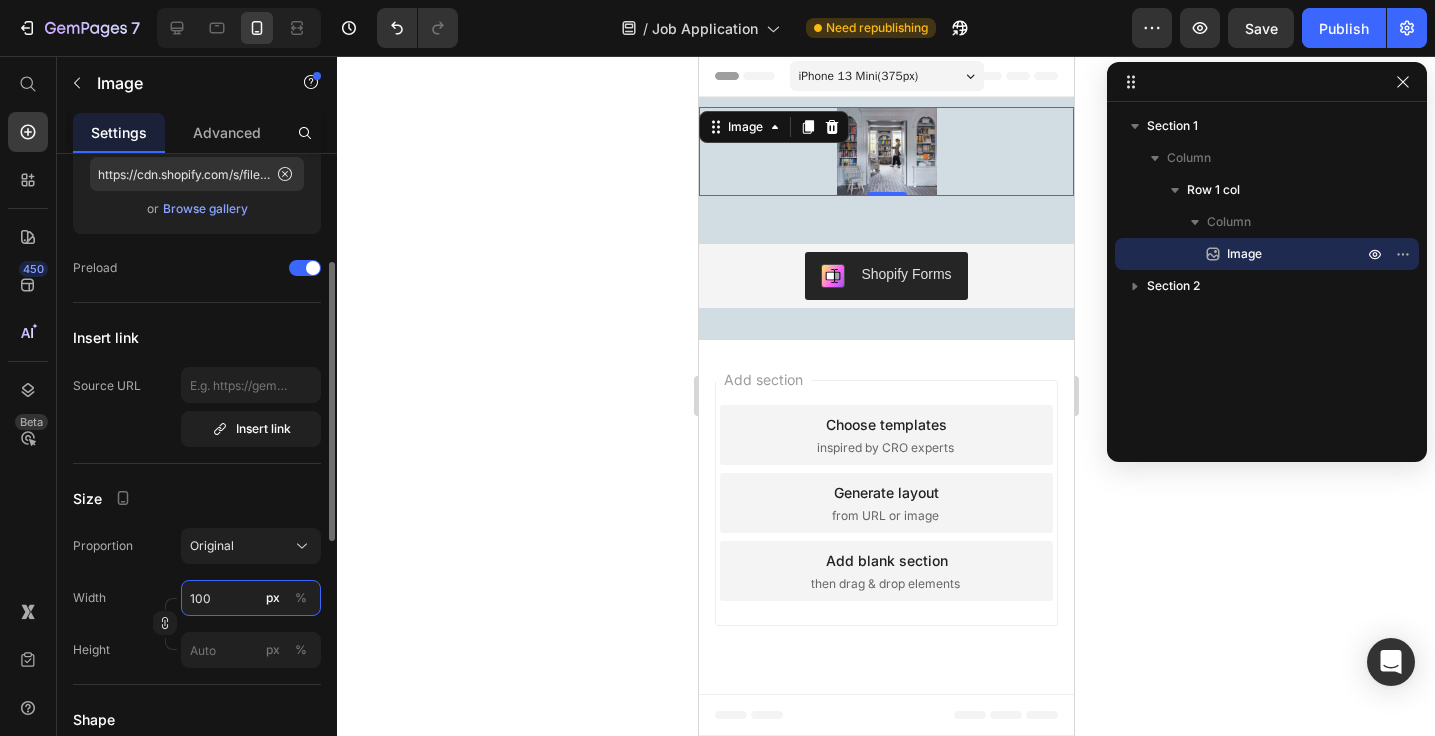 type on "100" 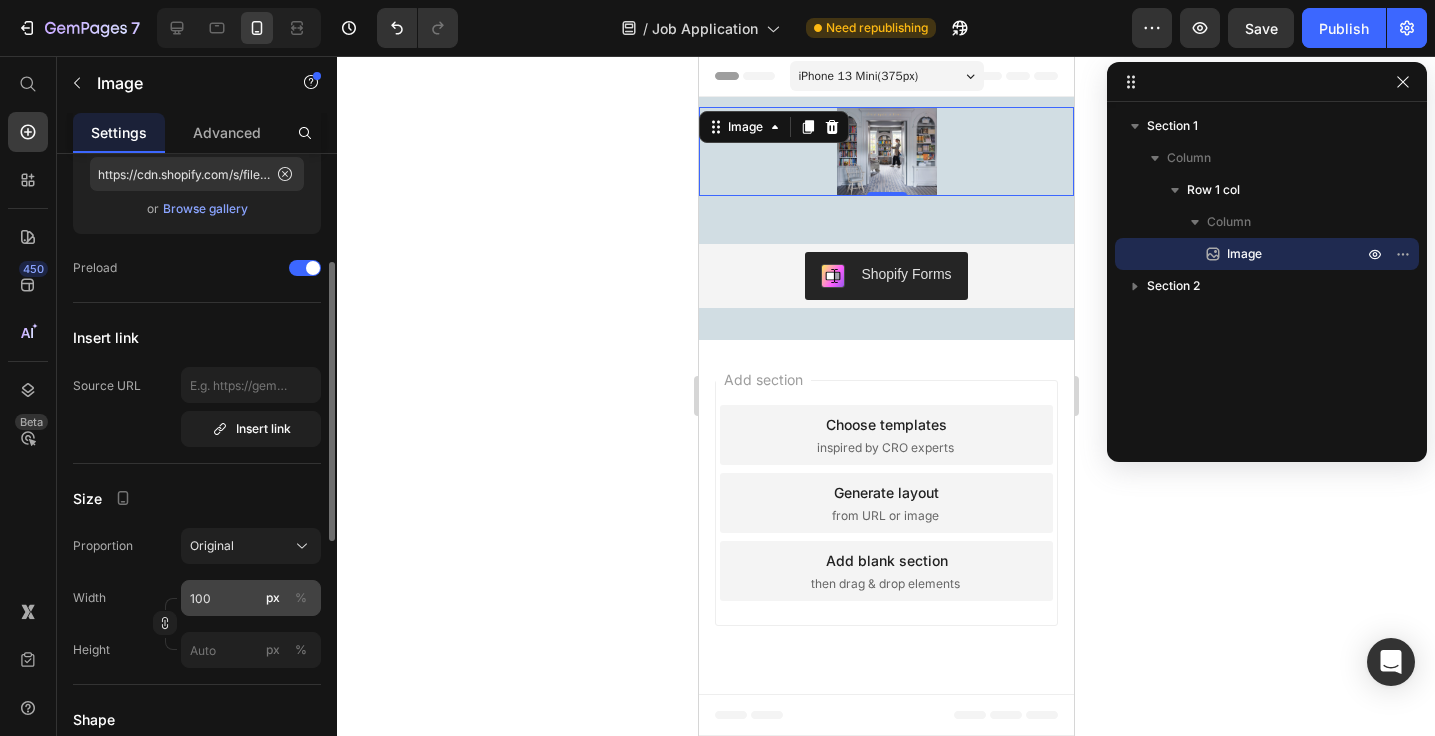 click on "%" 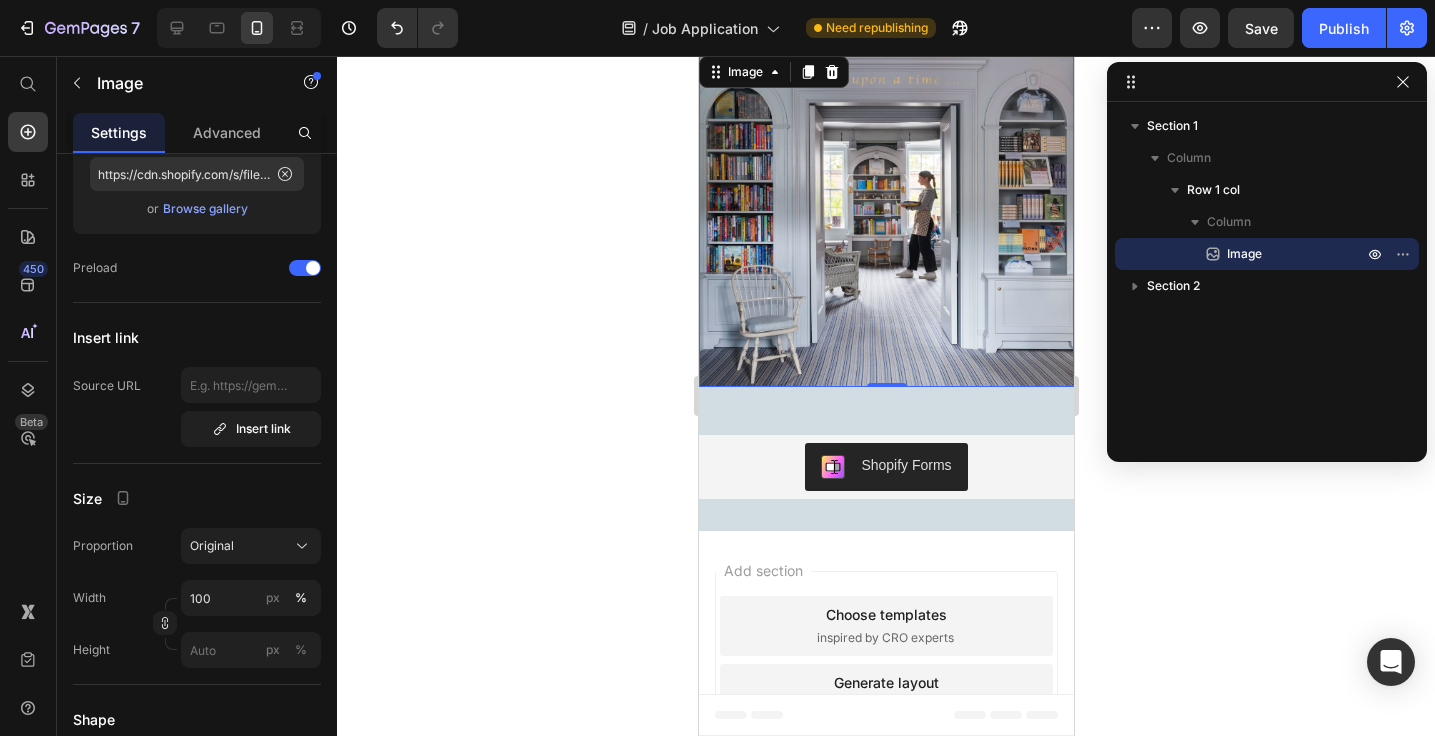 scroll, scrollTop: 96, scrollLeft: 0, axis: vertical 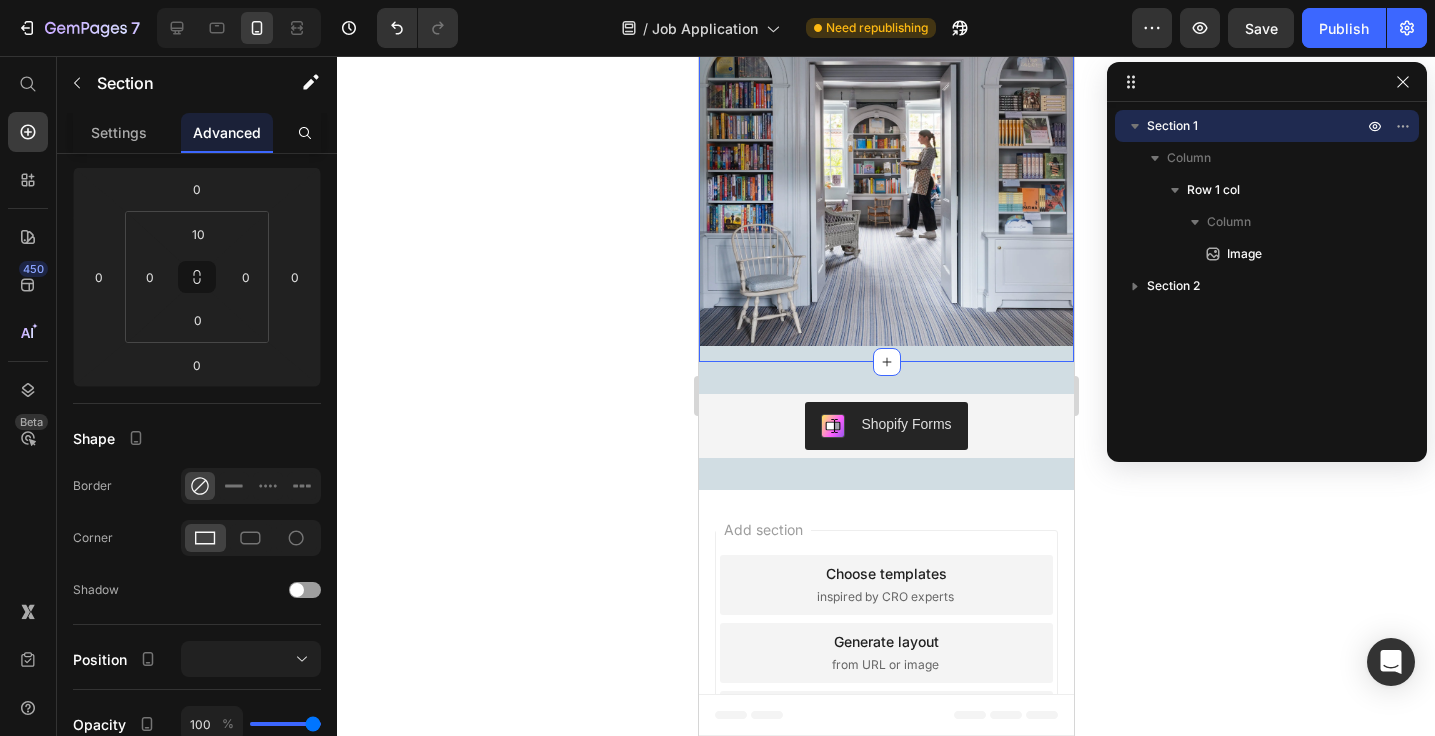 click on "Image   0 Row" at bounding box center [885, 186] 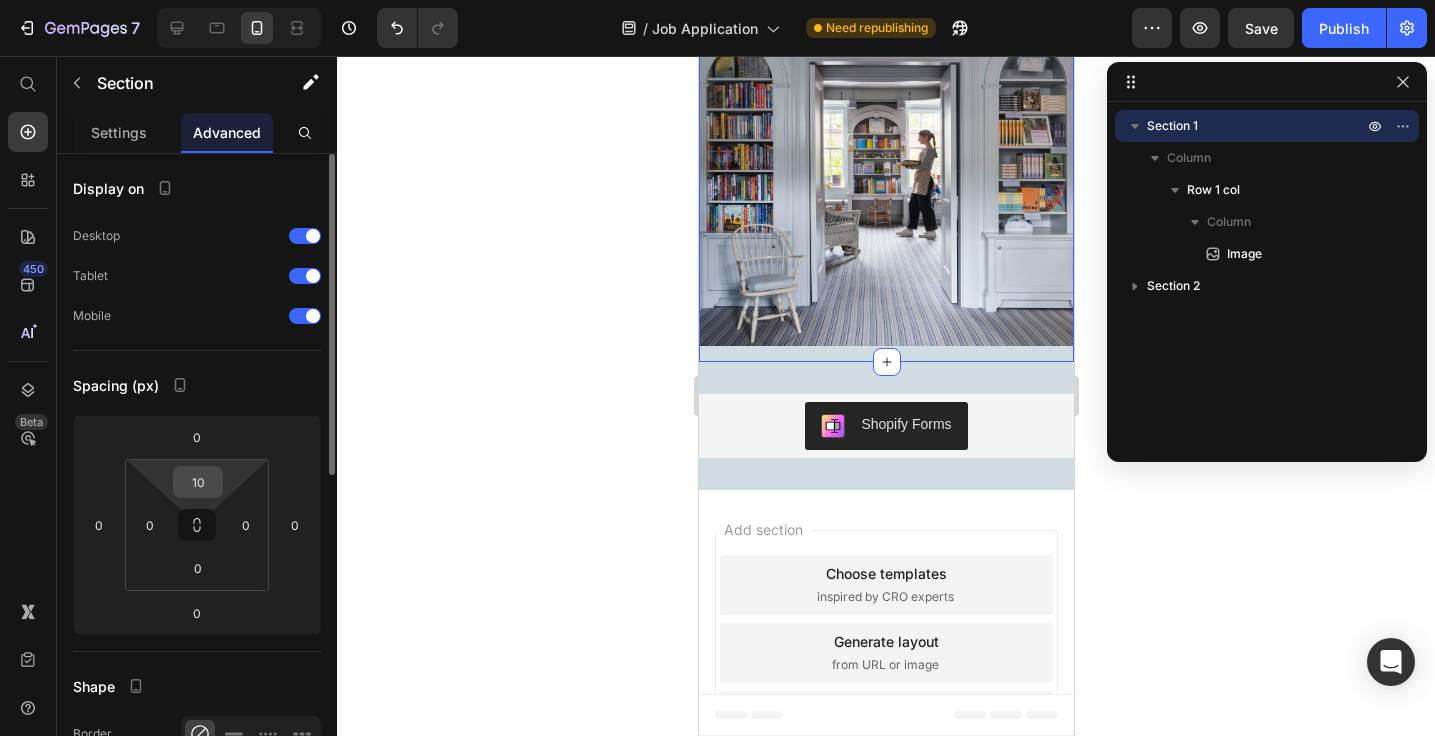 click on "10" at bounding box center (198, 482) 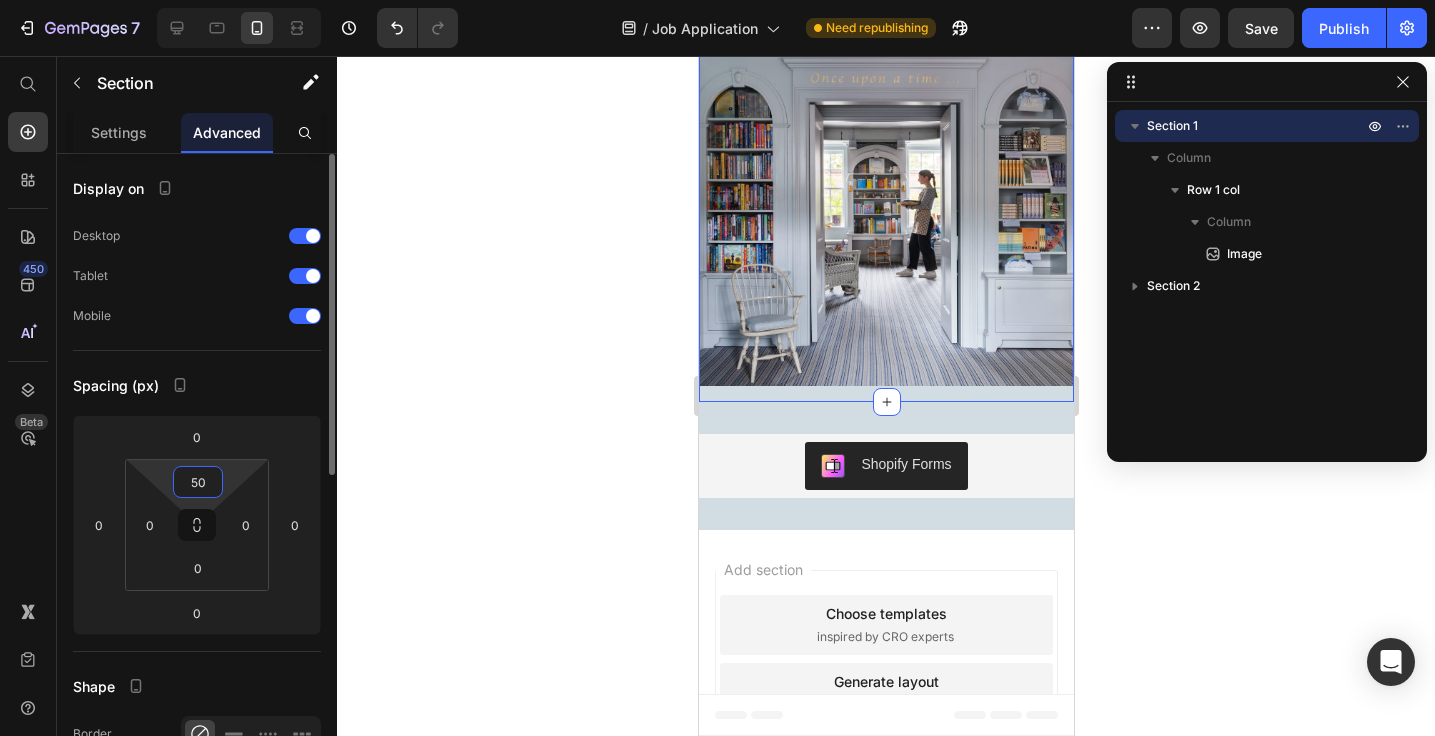 type on "50" 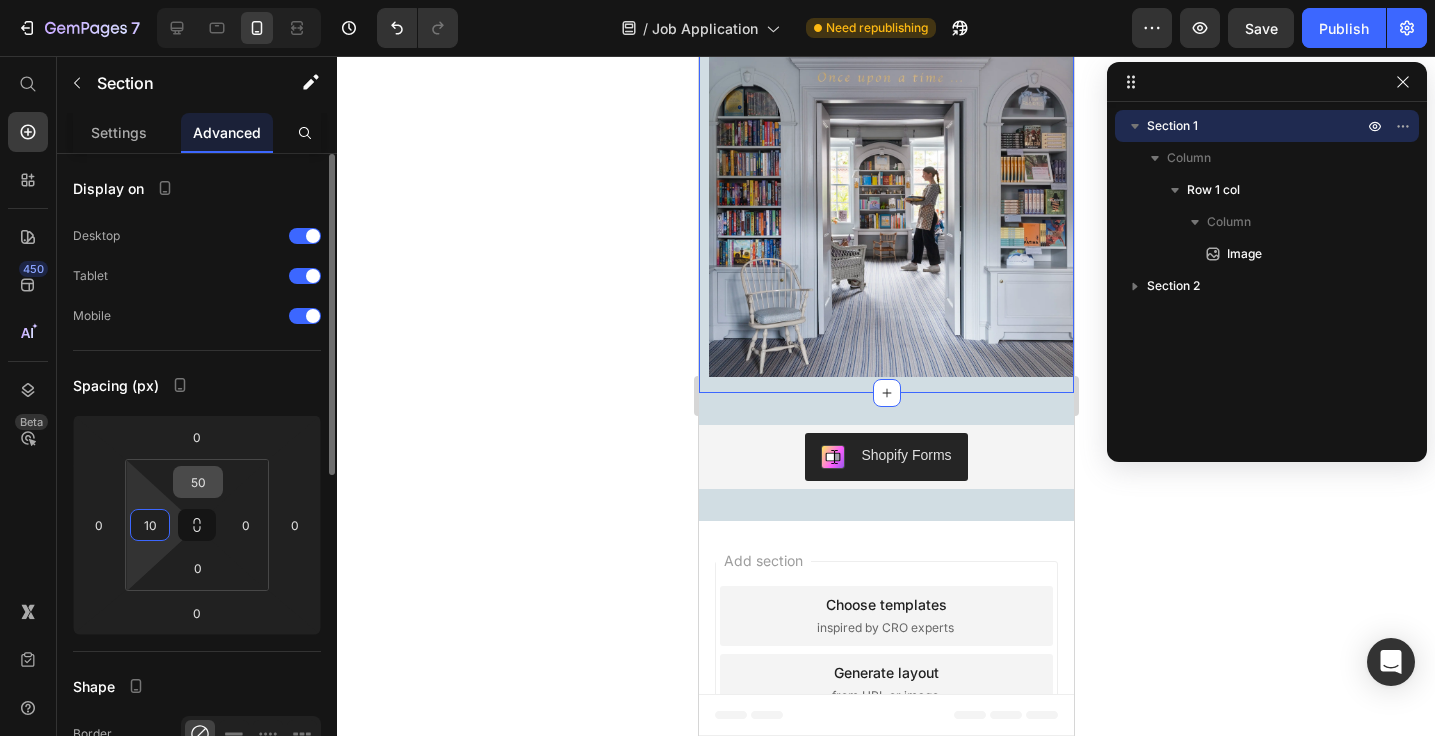 type on "10" 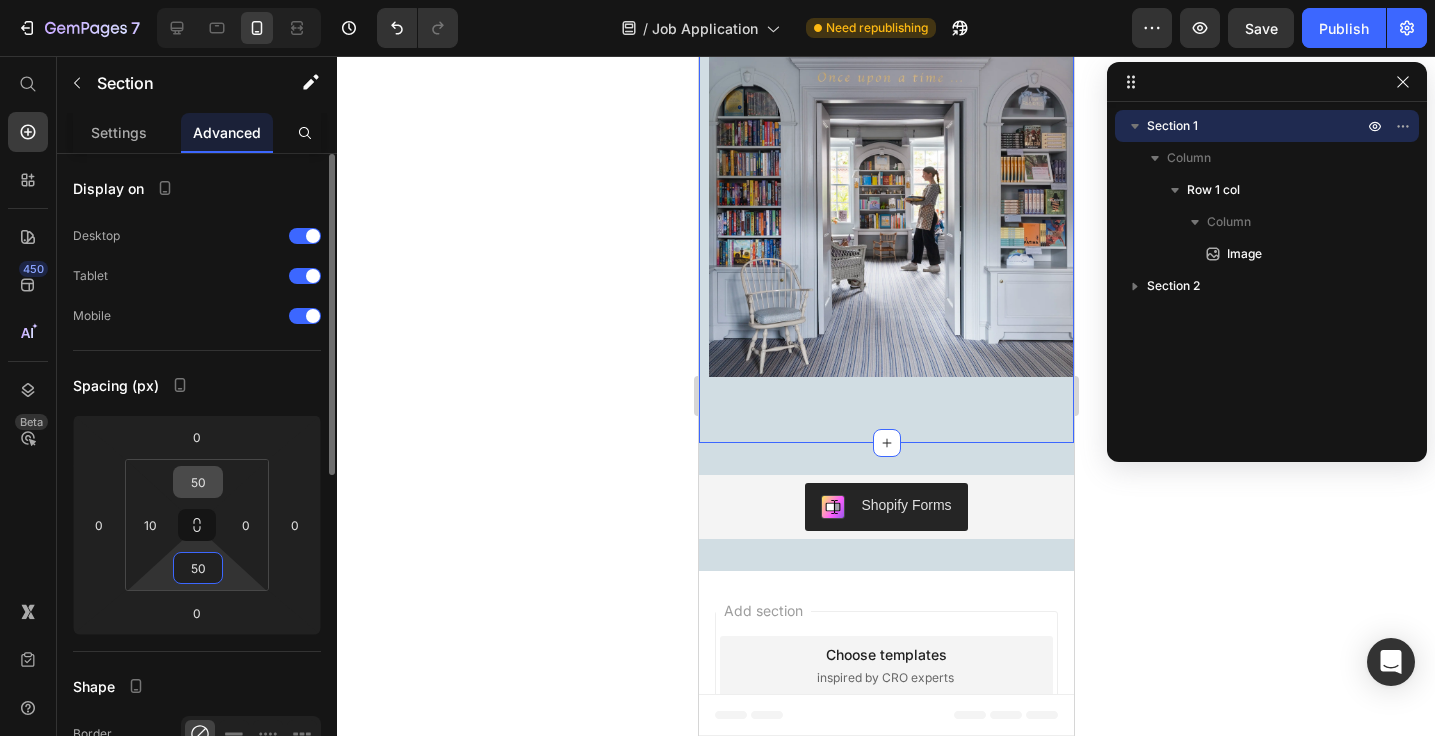 type on "50" 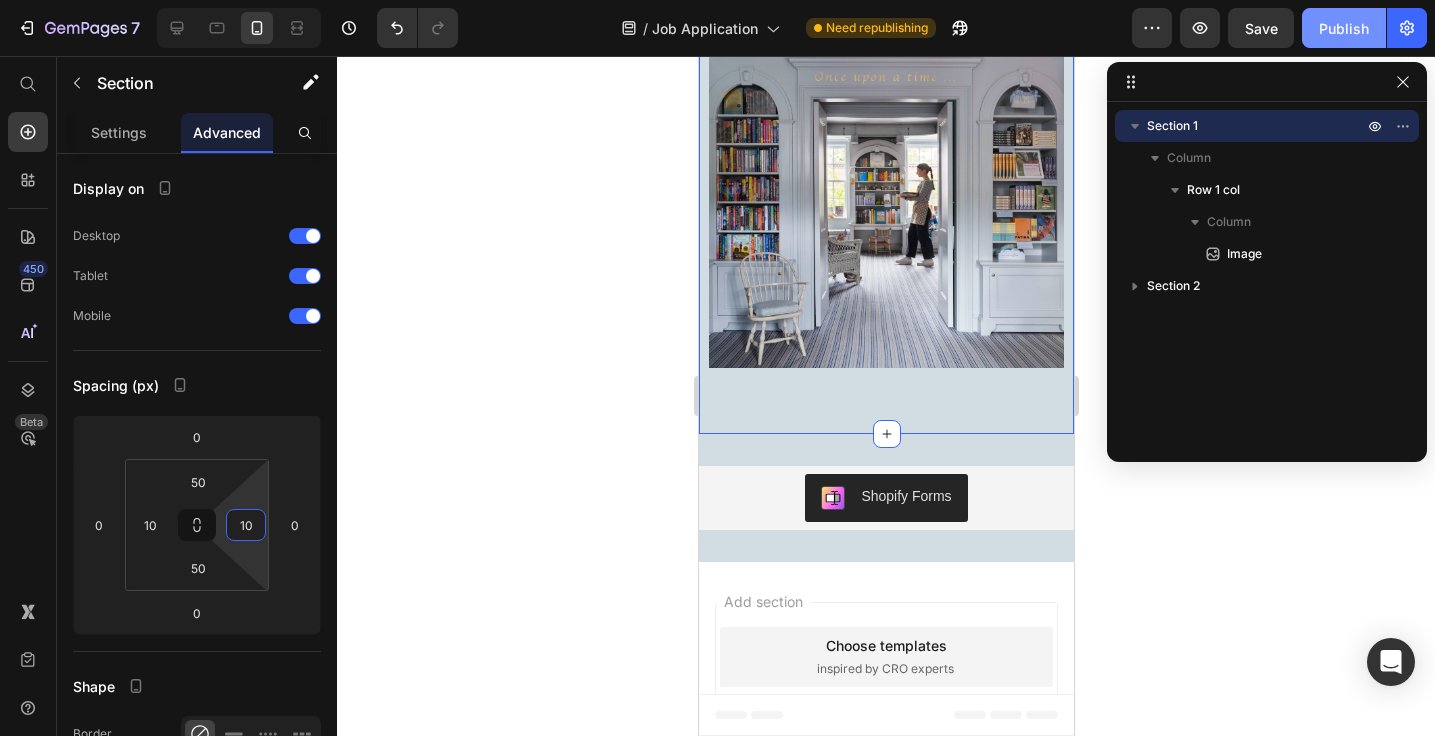 type on "10" 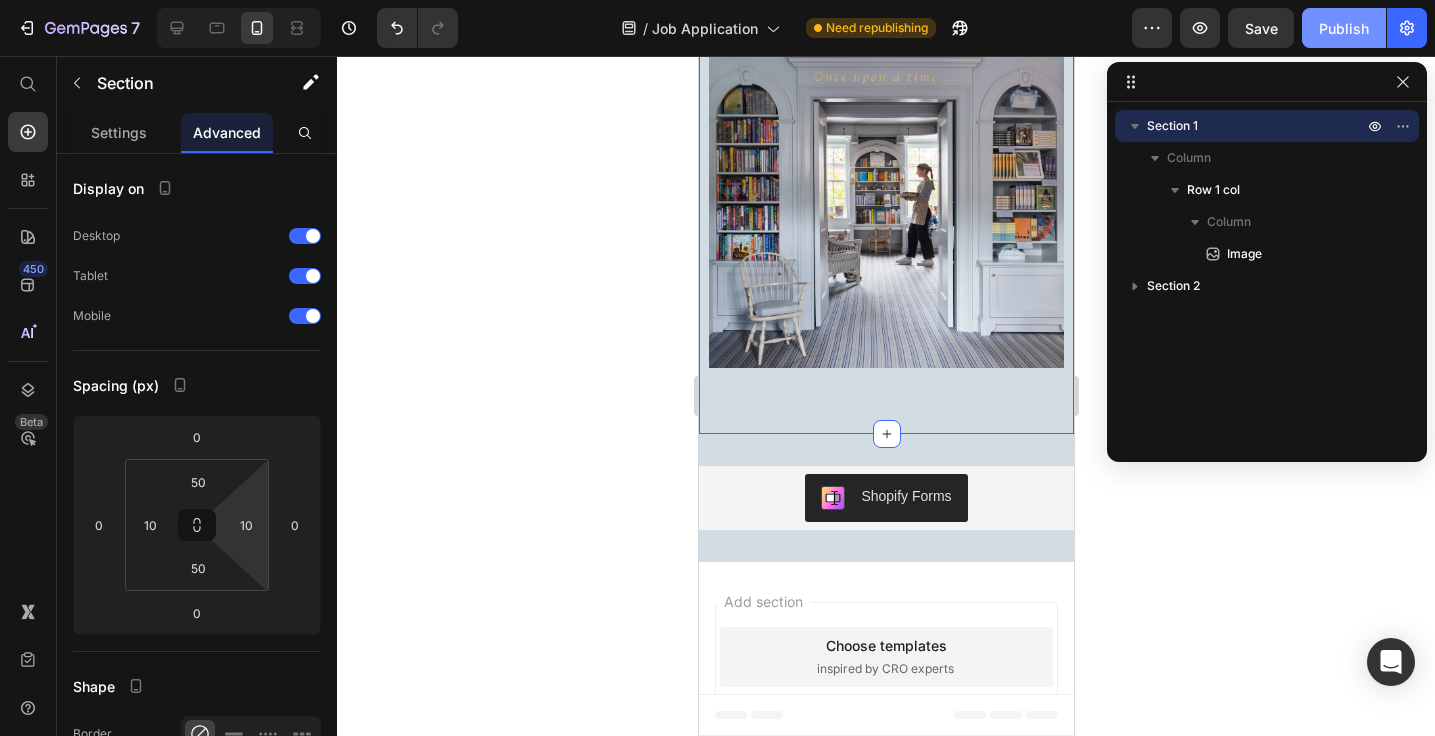 click on "Publish" 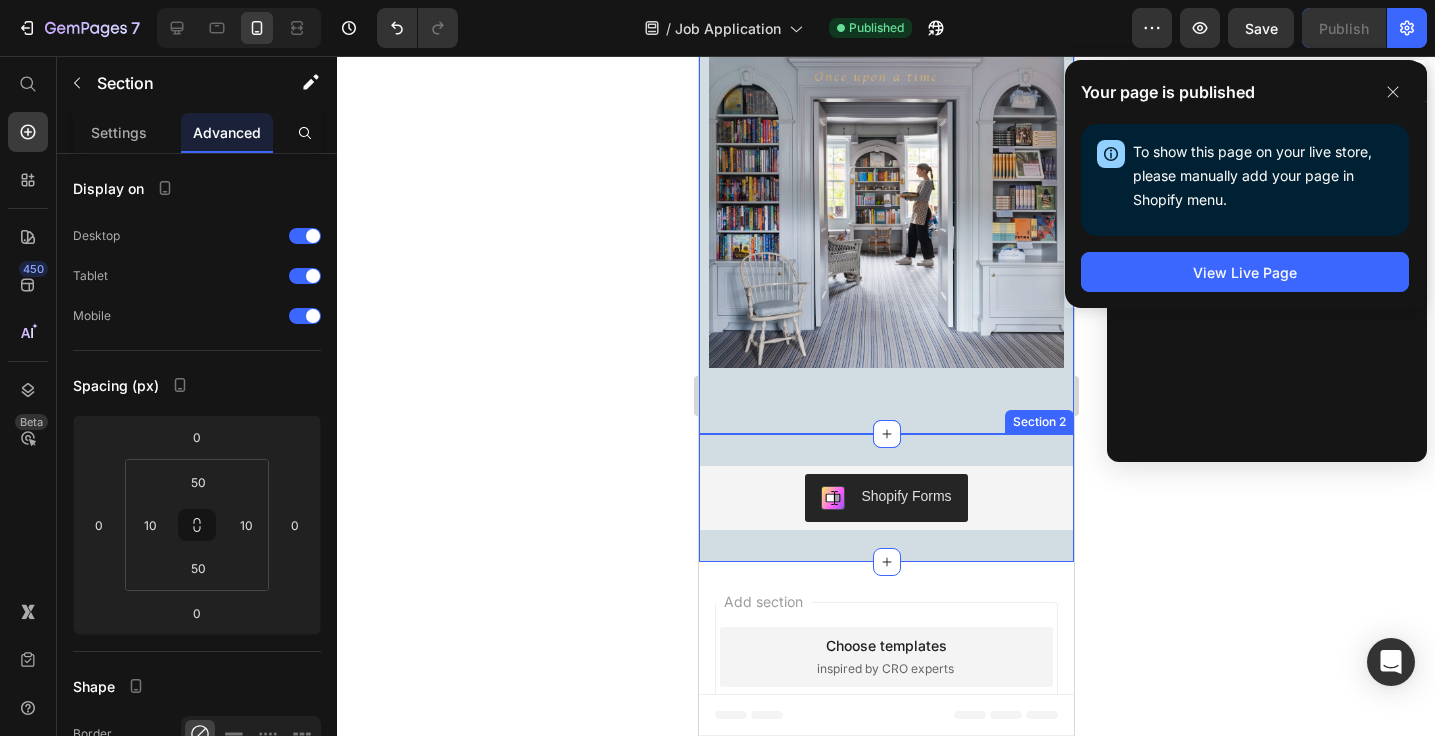 click on "Shopify Forms Shopify Forms Row Section 2" at bounding box center [885, 498] 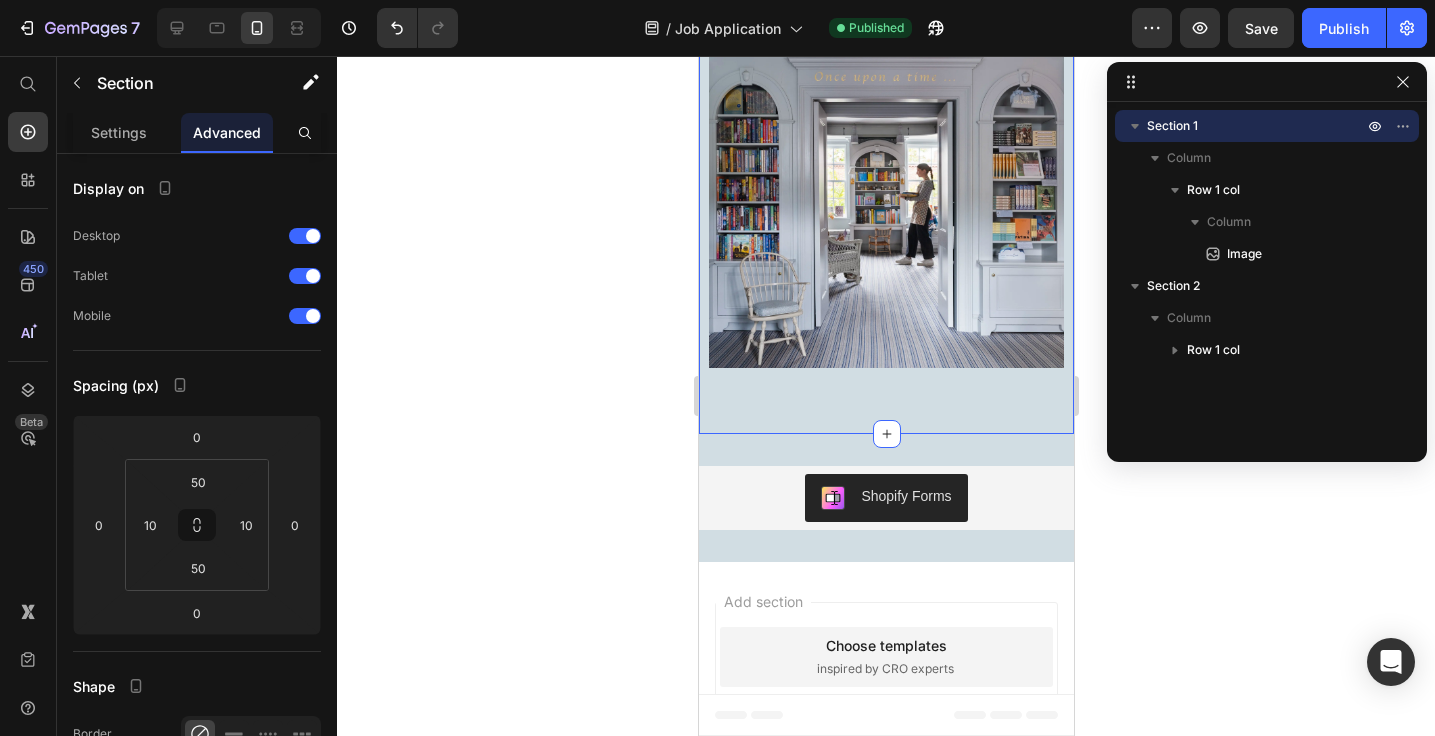 click on "Image Row Section 1   You can create reusable sections Create Theme Section AI Content Write with GemAI What would you like to describe here? Tone and Voice Persuasive Product BHB Campfire Mug Show more Generate" at bounding box center (885, 217) 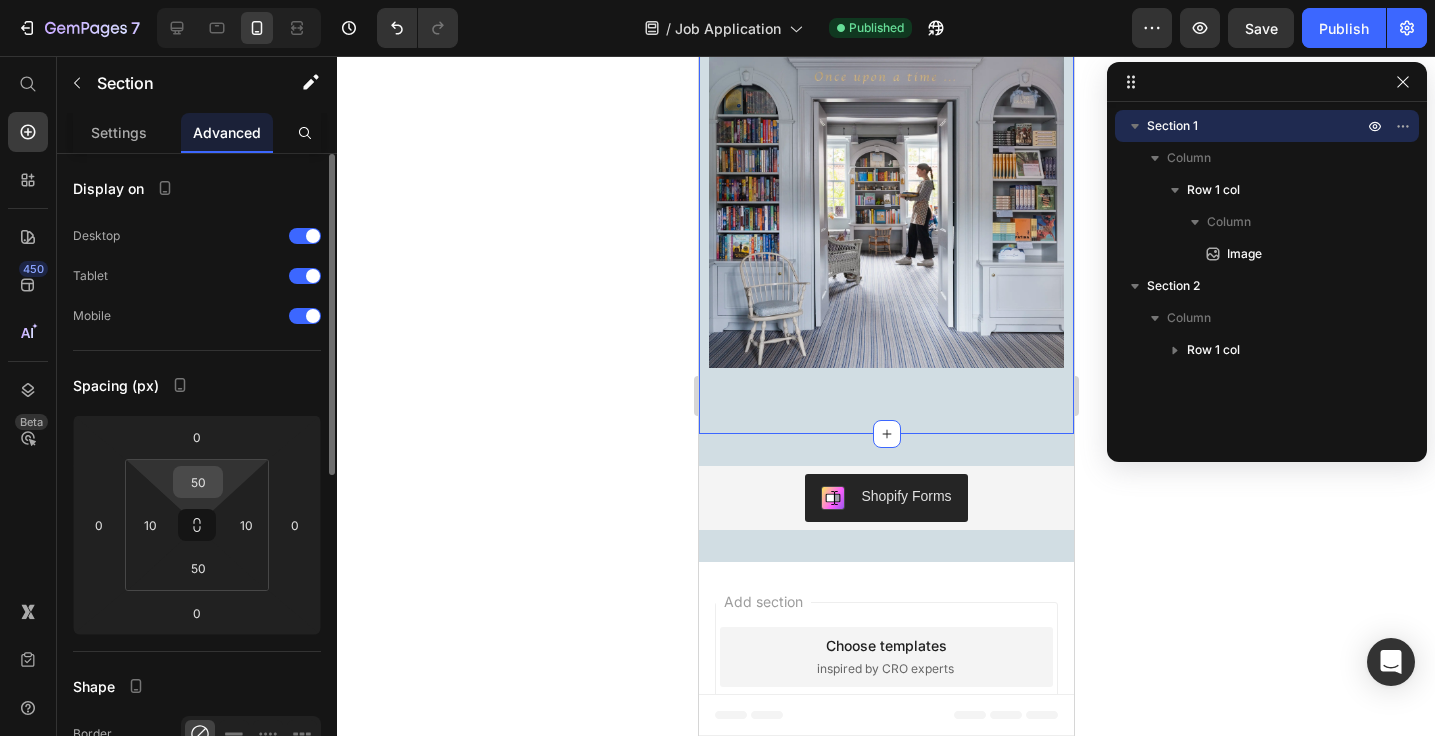 click on "50" at bounding box center [198, 482] 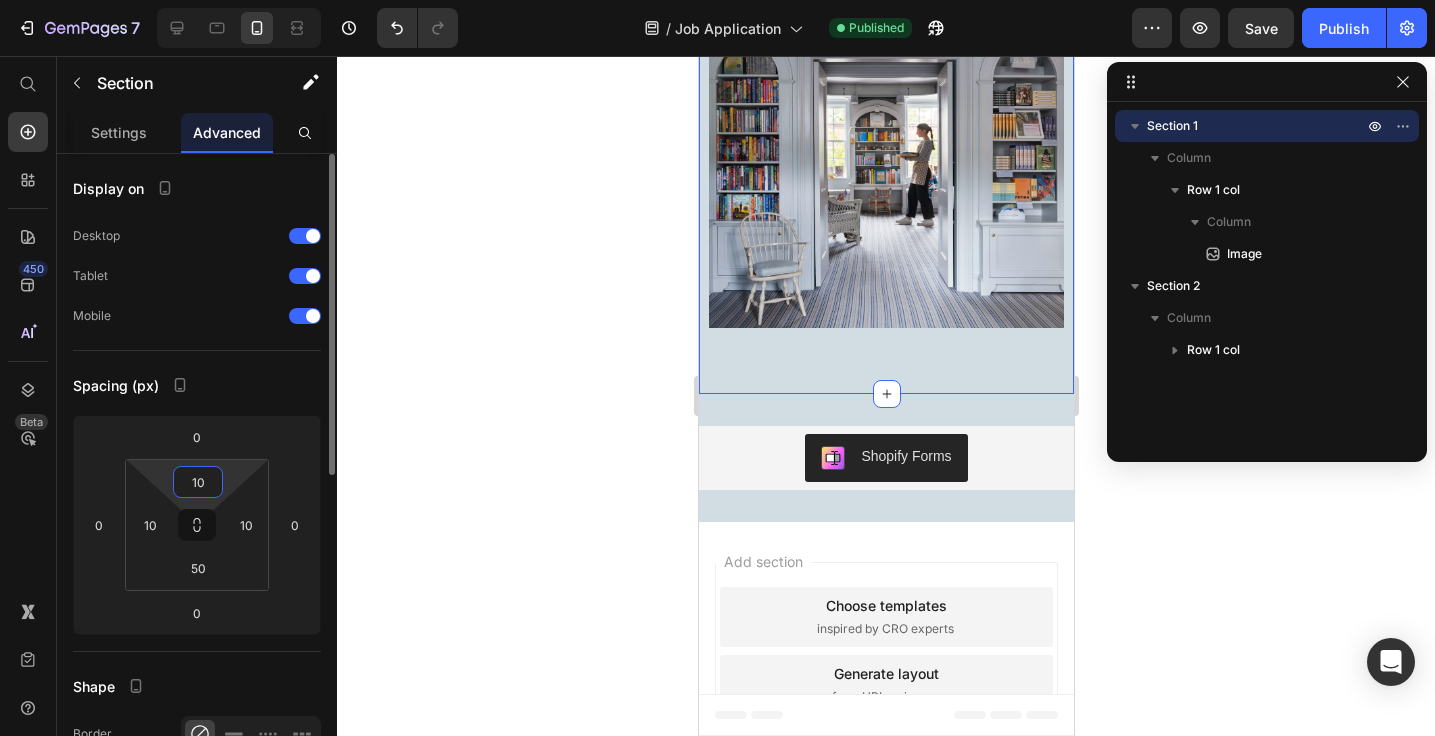 type on "10" 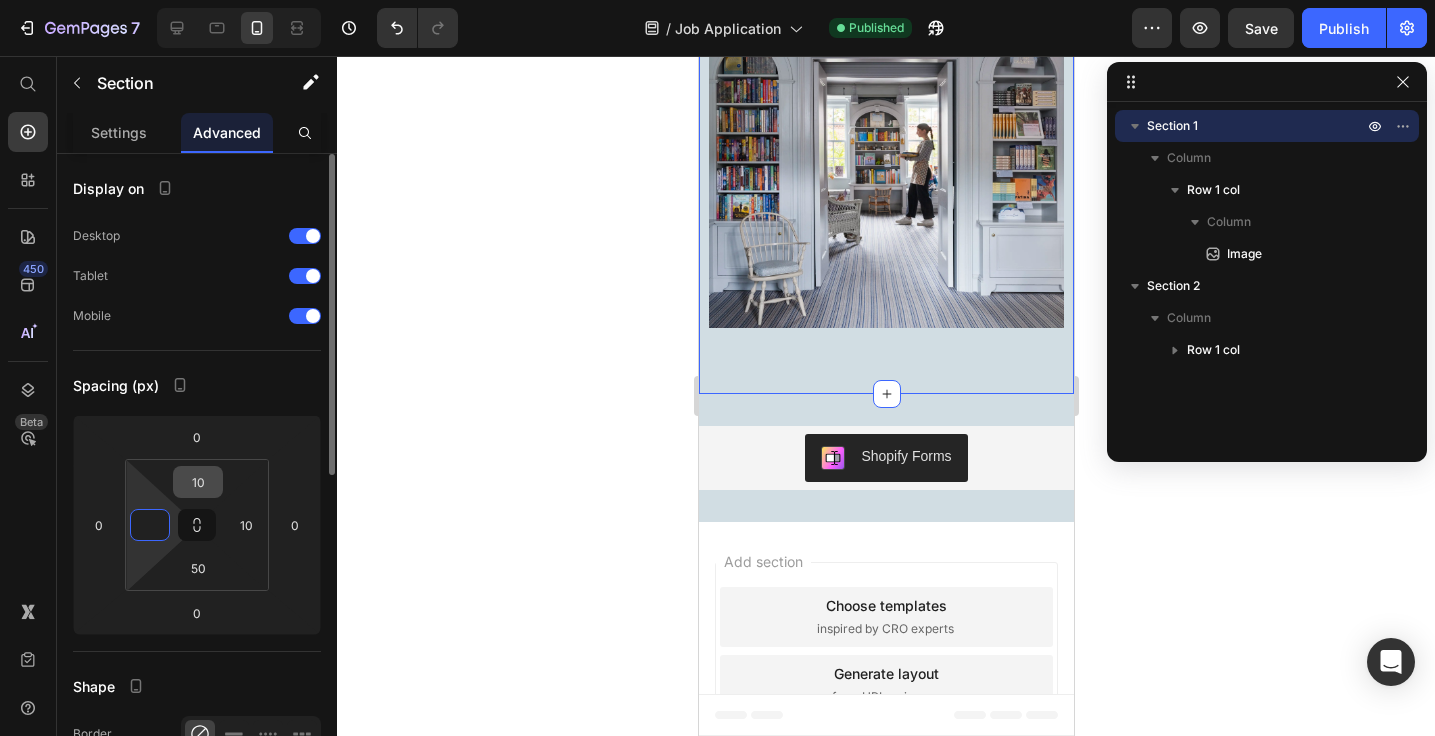 type on "0" 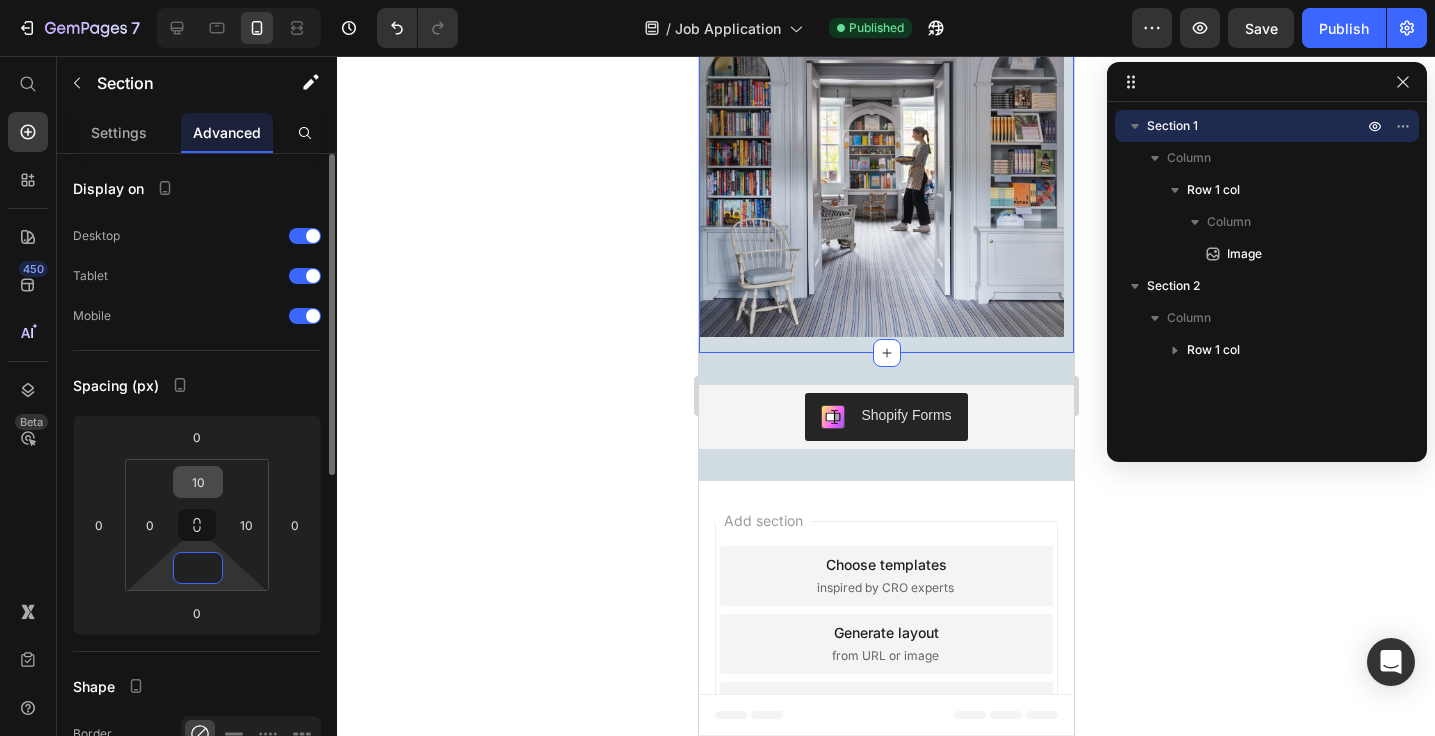 type on "0" 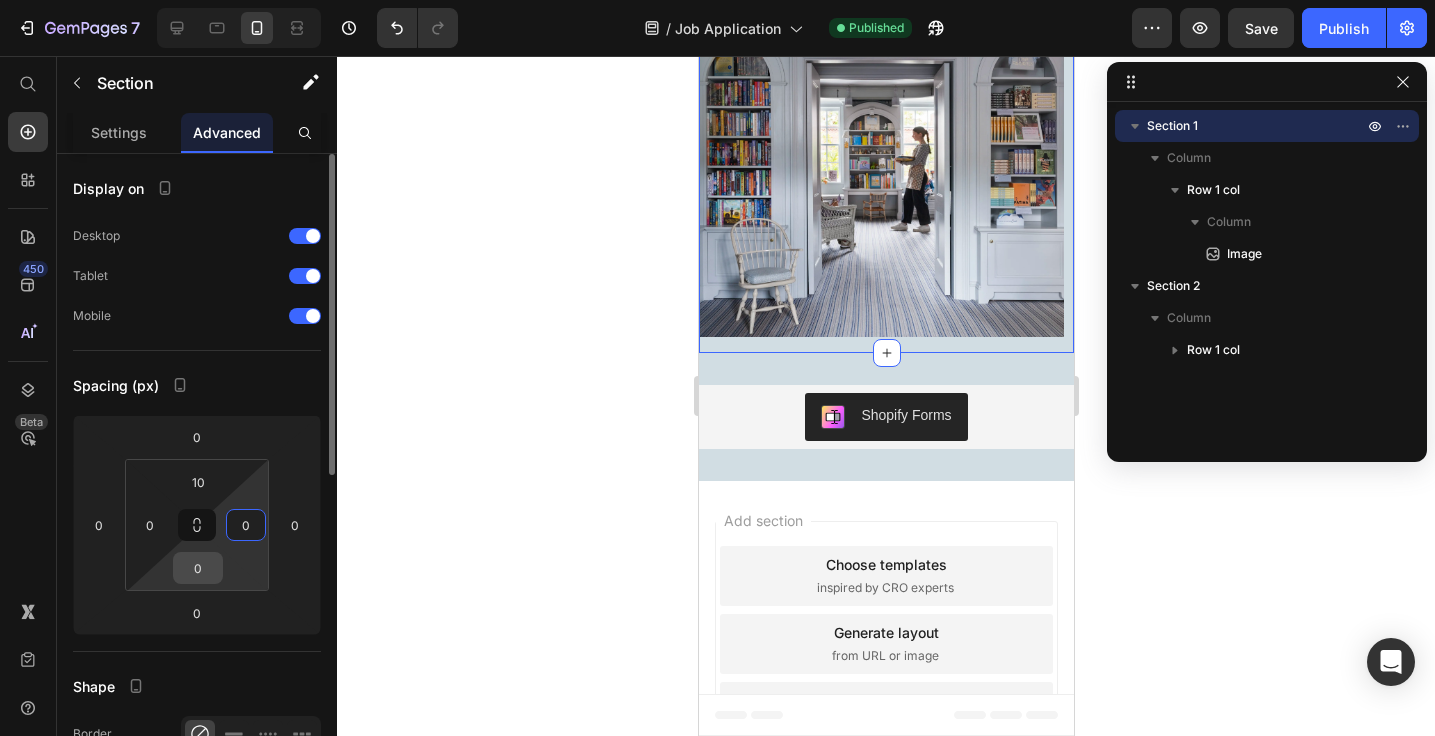 type on "0" 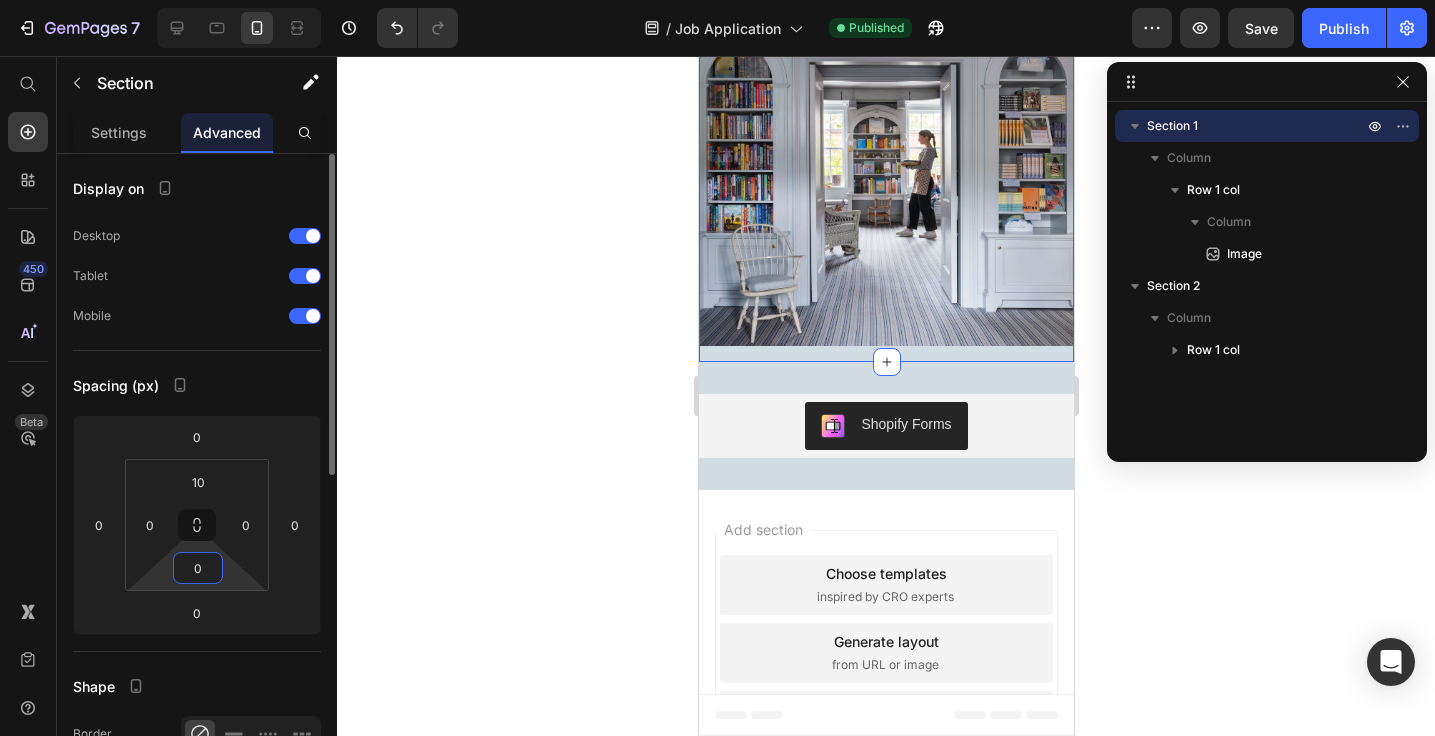 click on "0" at bounding box center (198, 568) 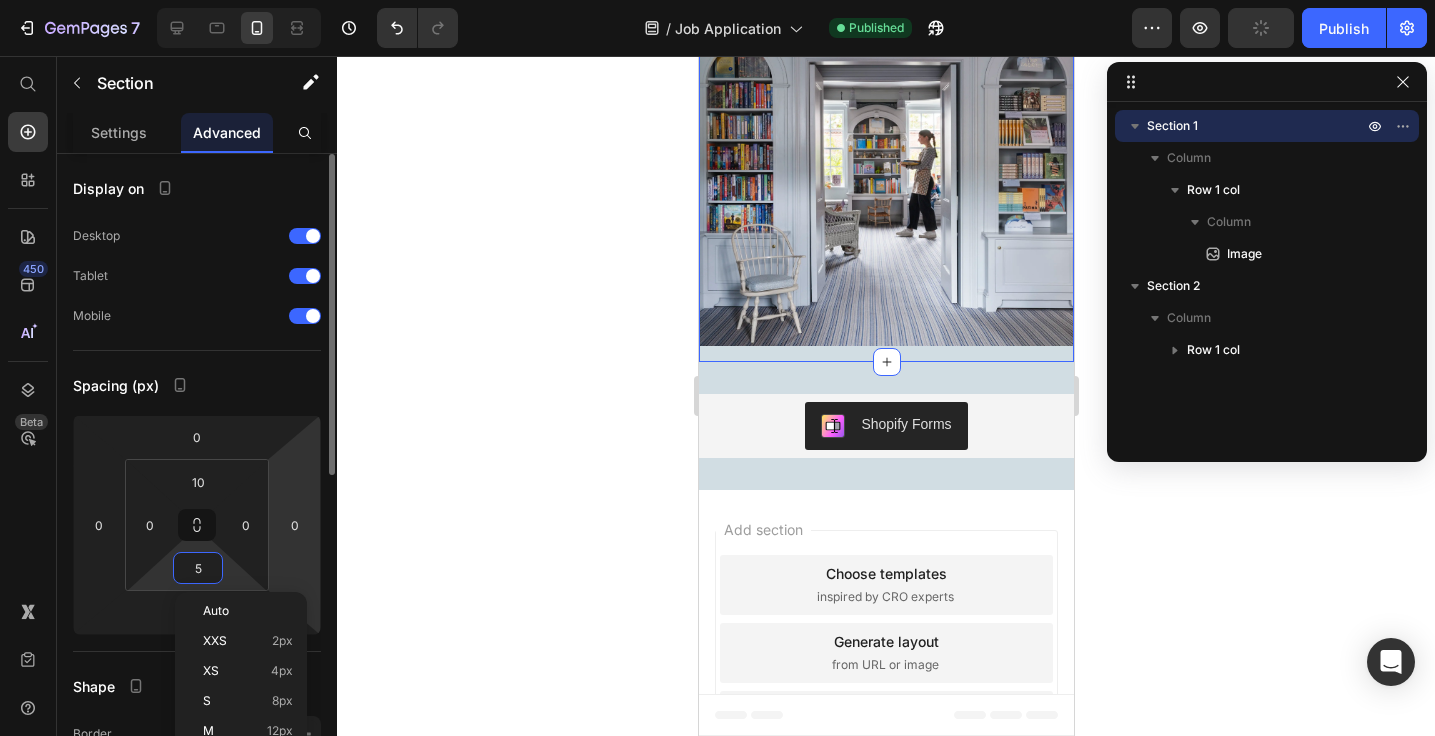 type on "50" 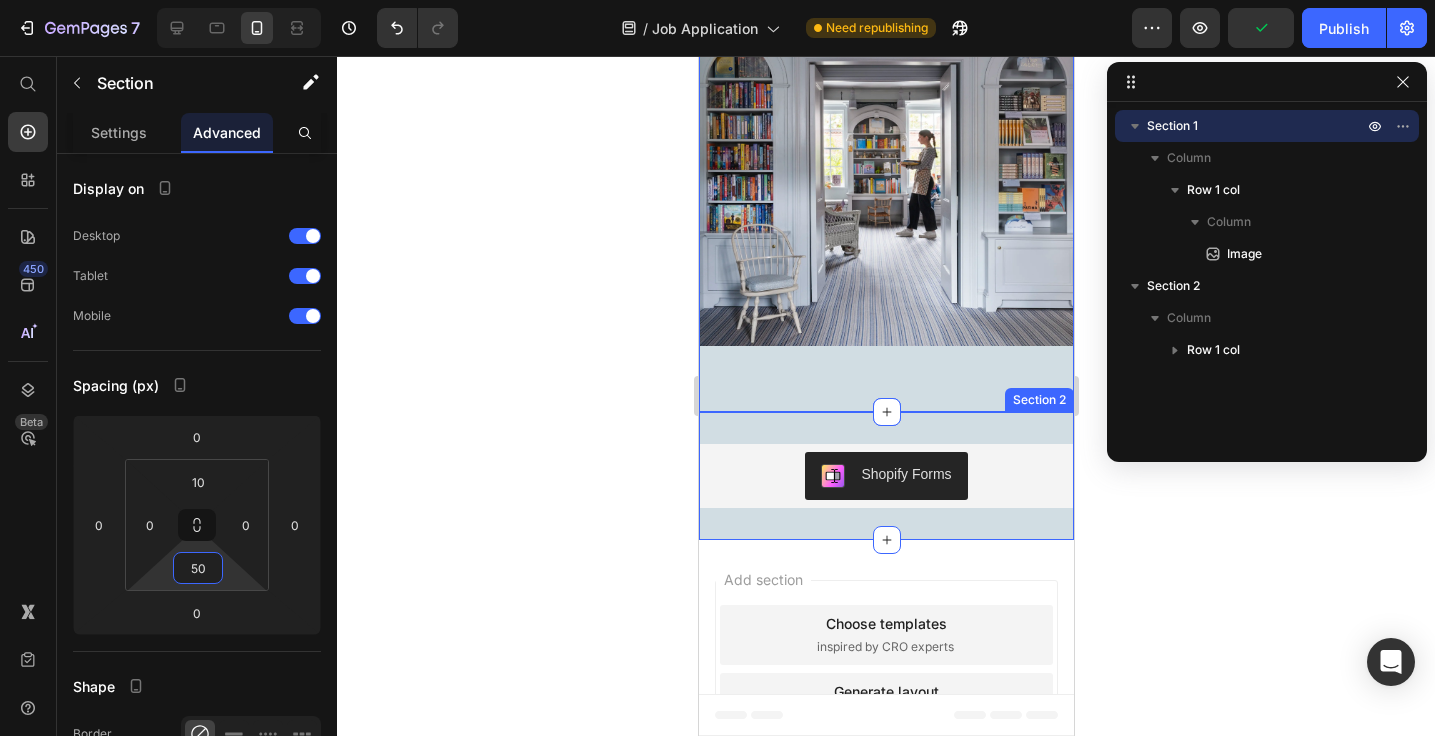 click on "Shopify Forms Shopify Forms Row Section 2" at bounding box center (885, 476) 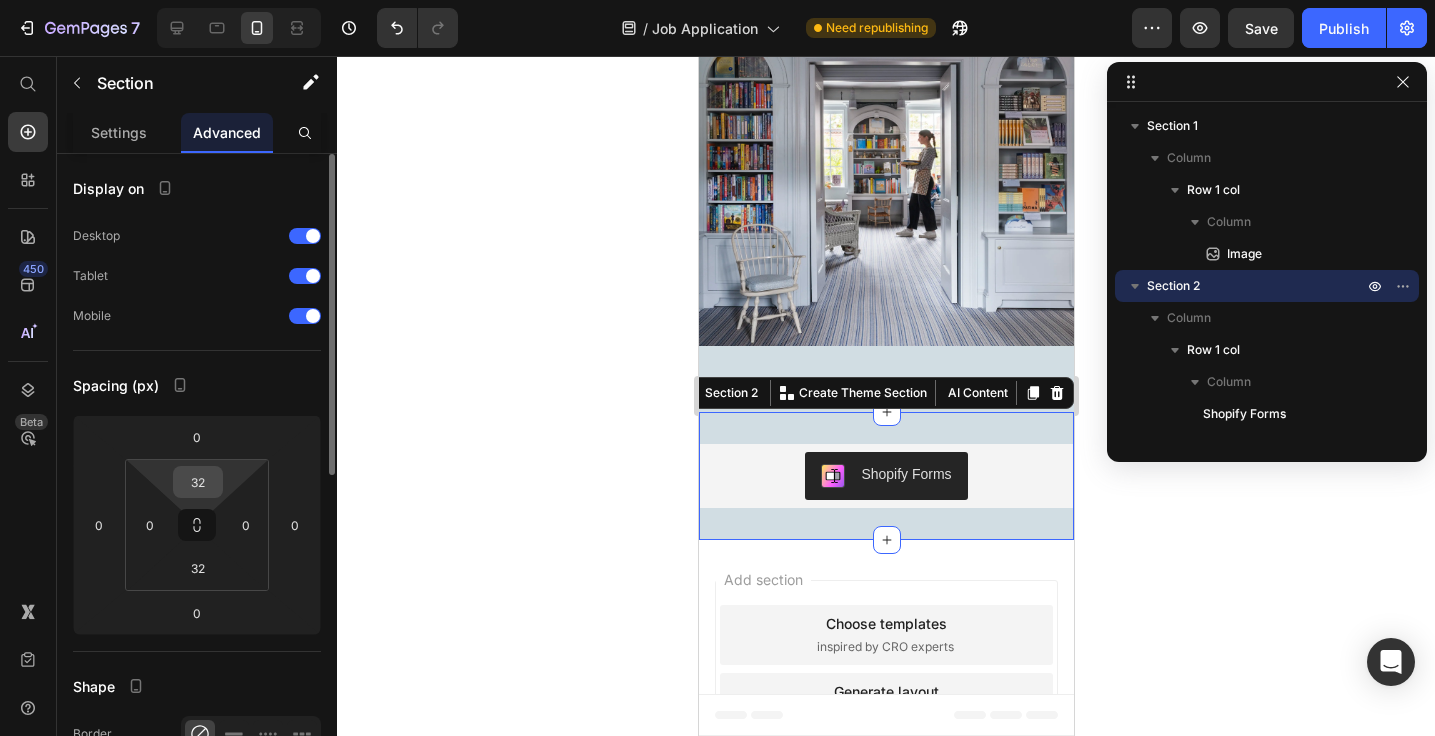 click on "32" at bounding box center (198, 482) 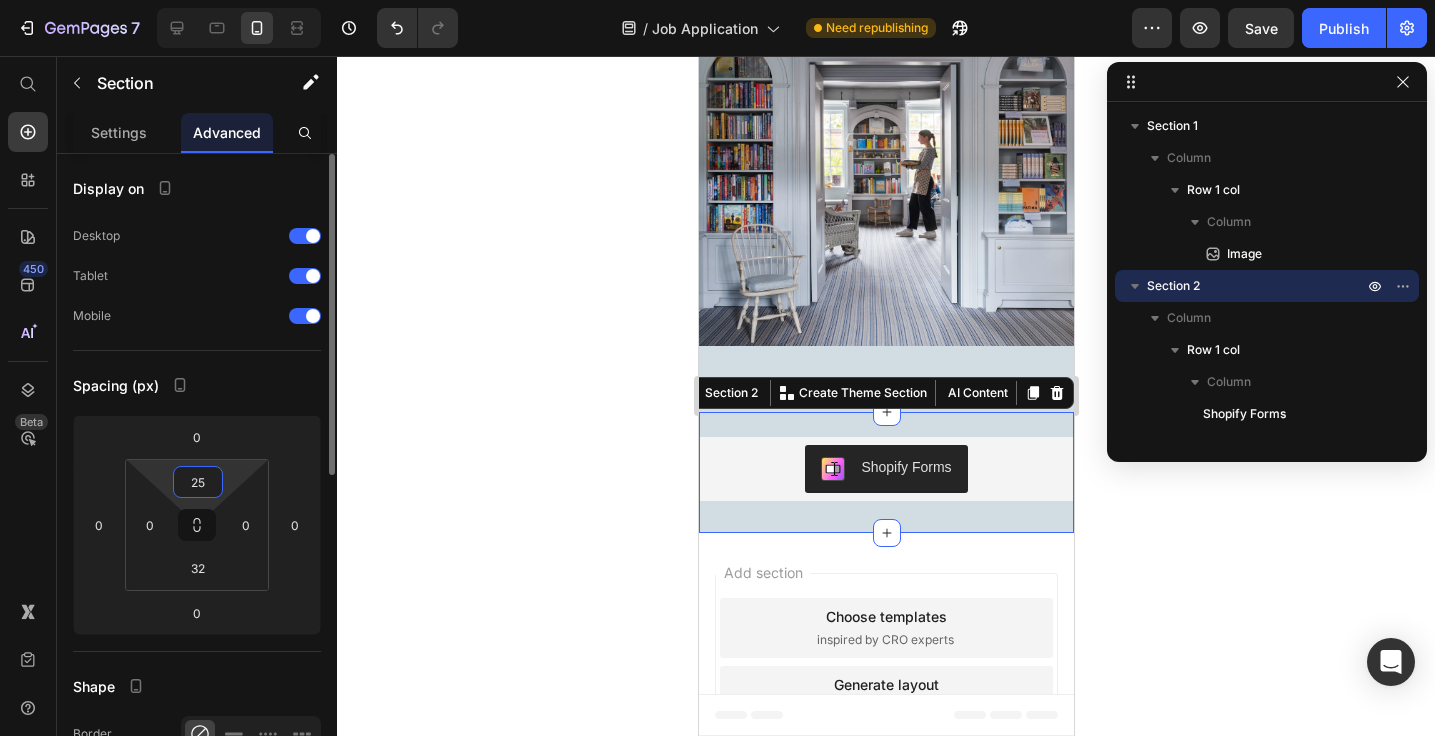 type on "2" 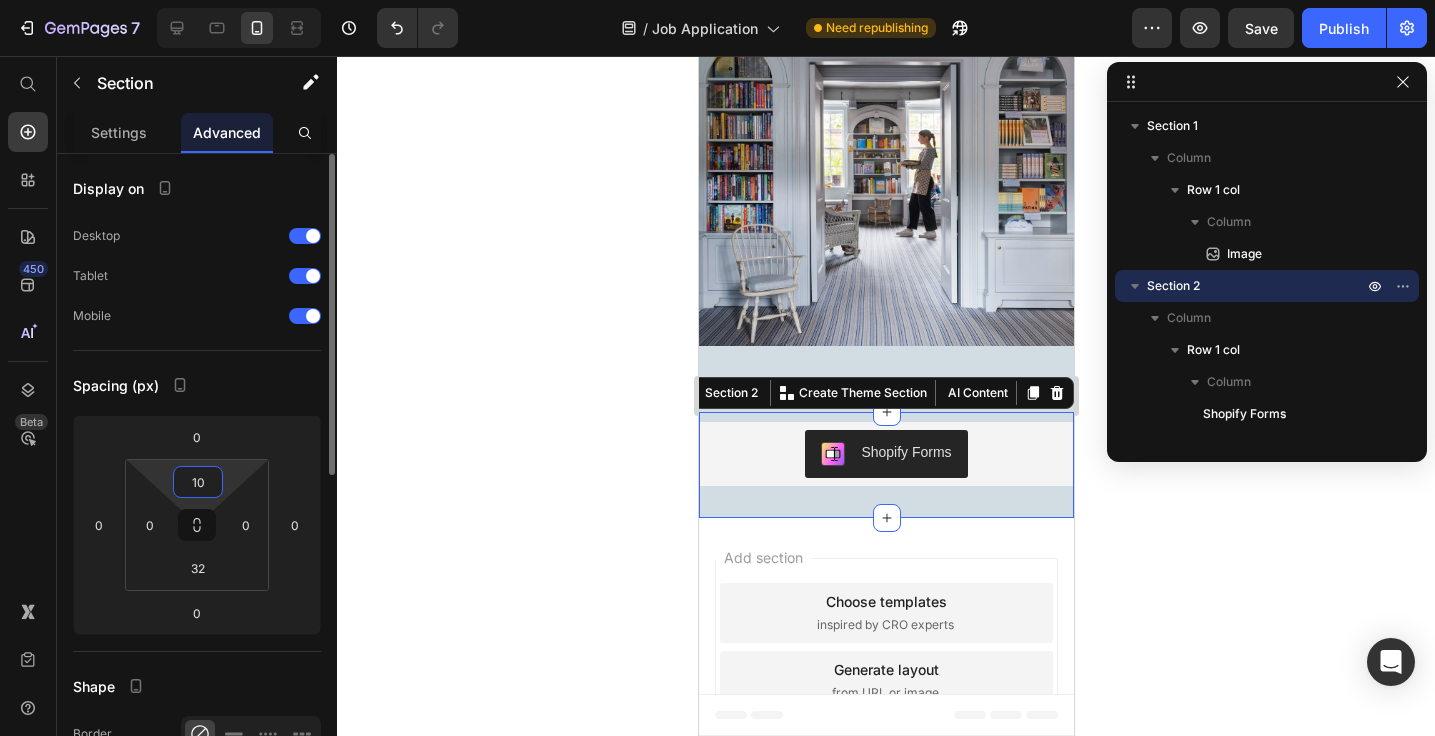 type on "10" 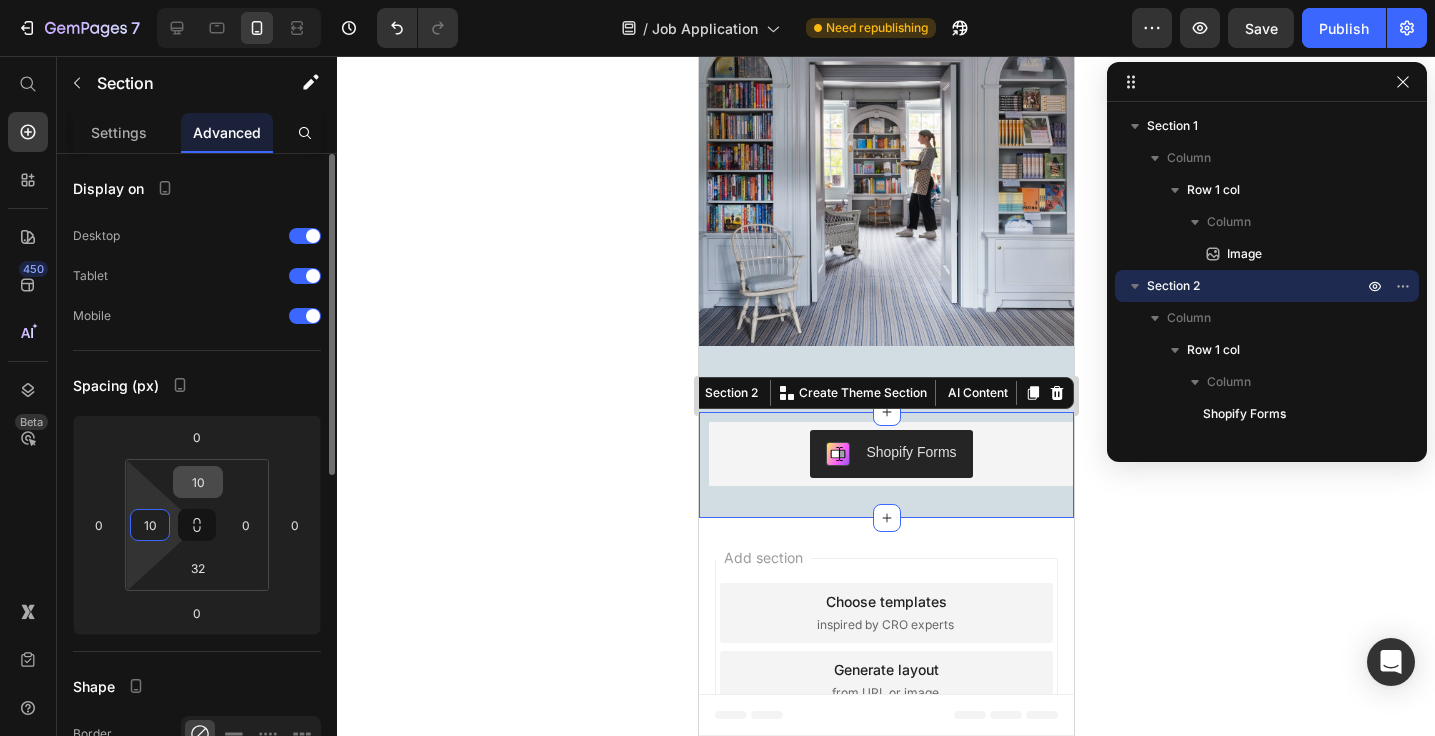 type on "10" 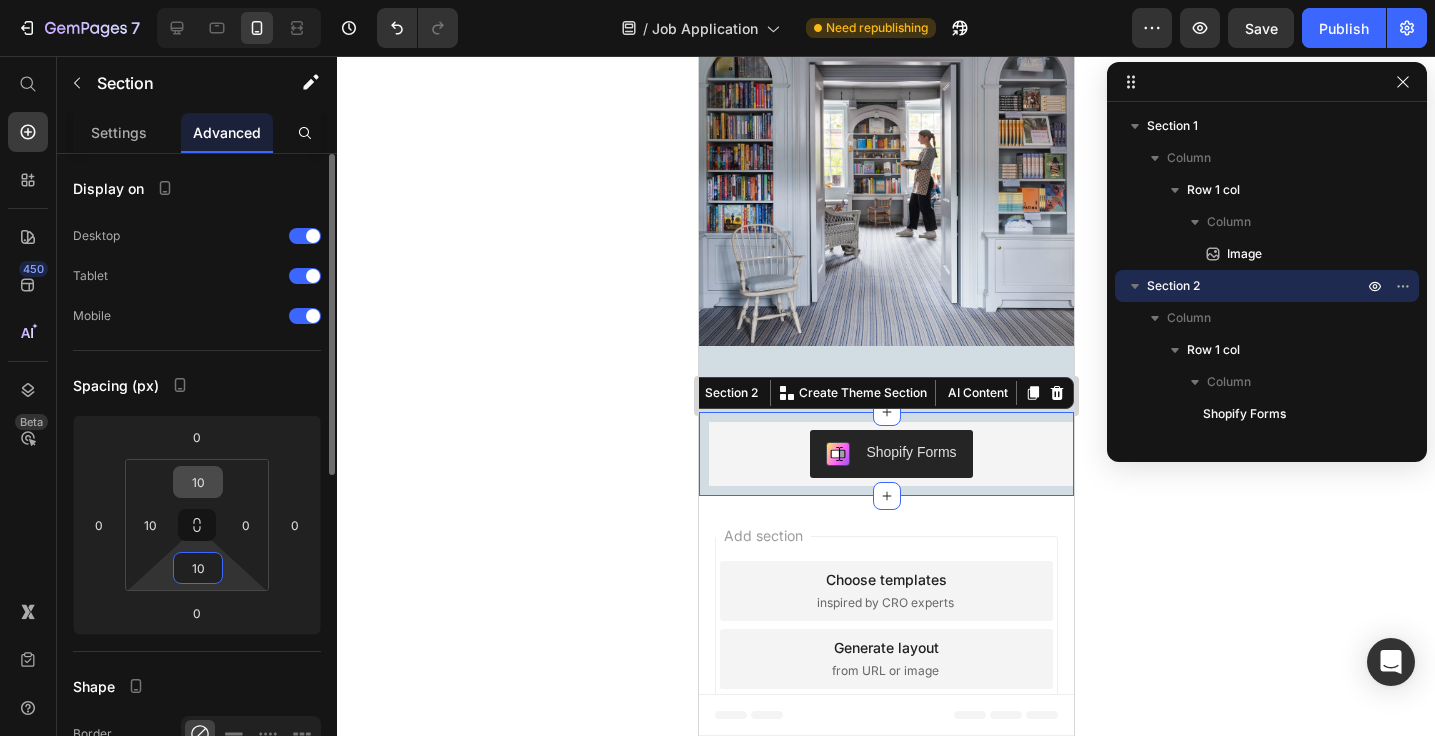 type on "10" 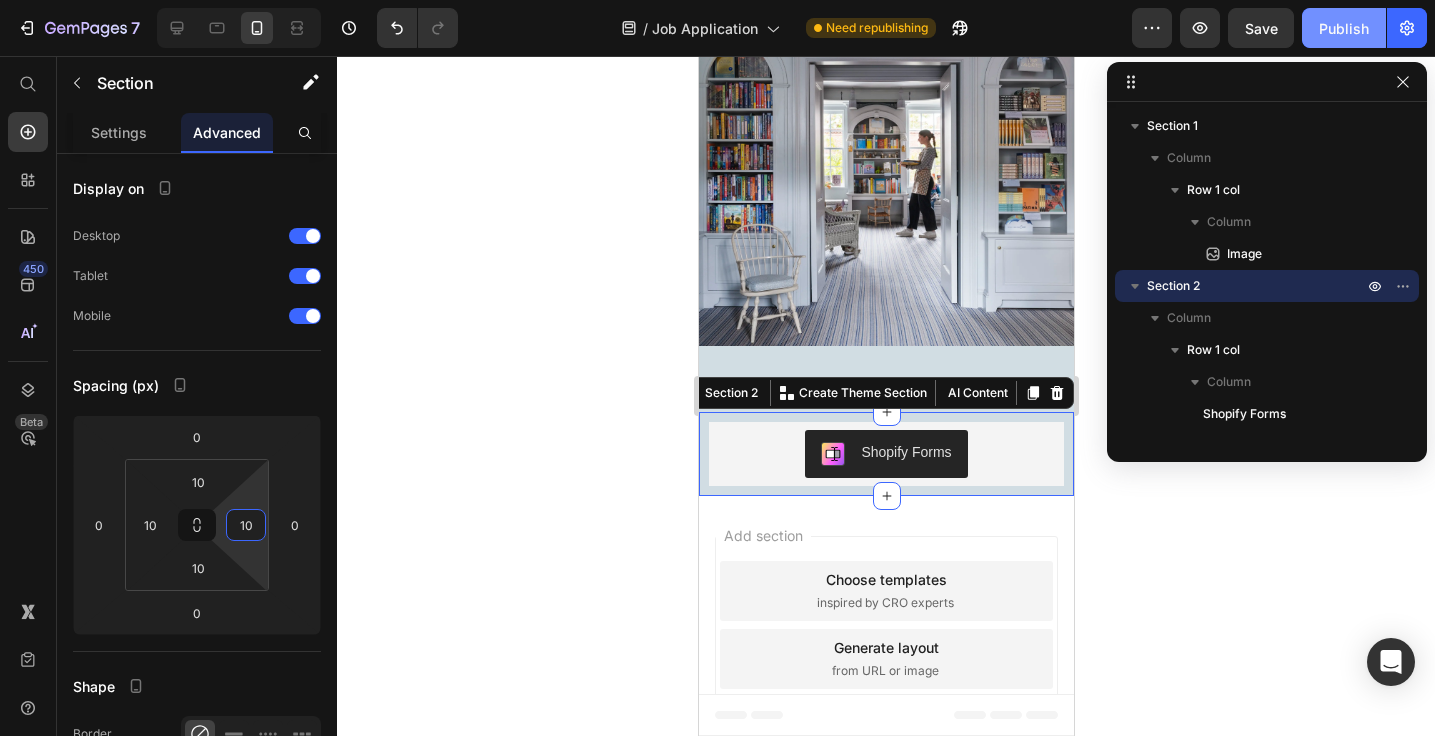 type on "10" 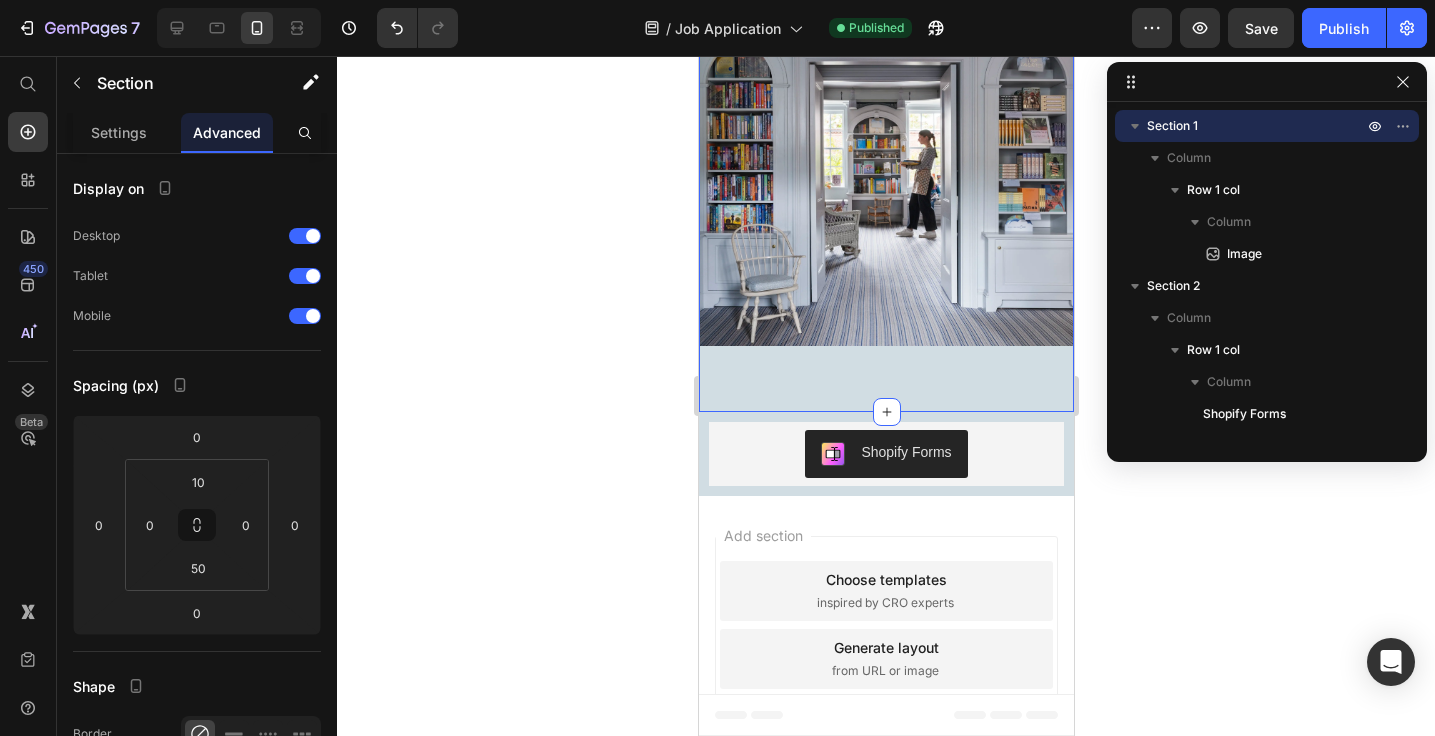 click on "Image Row" at bounding box center [885, 186] 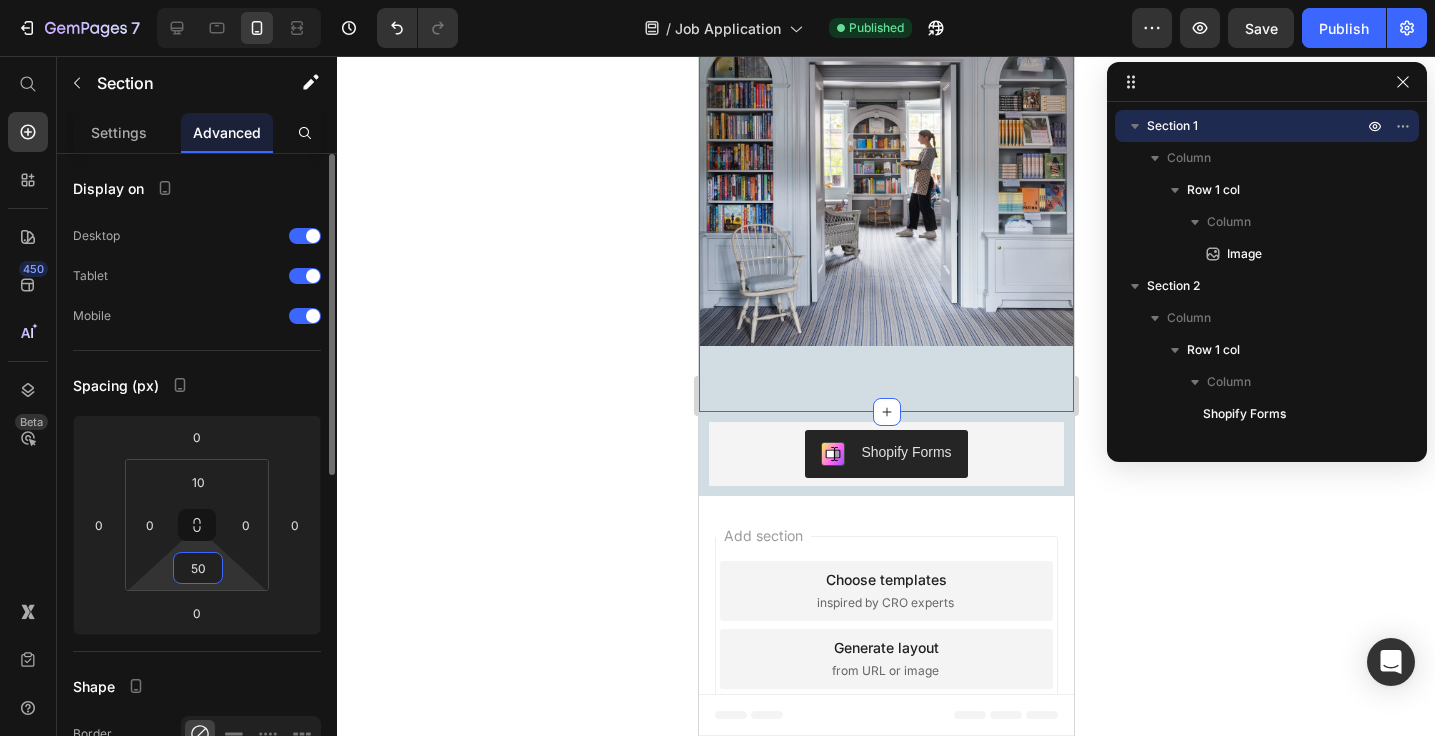 click on "50" at bounding box center (198, 568) 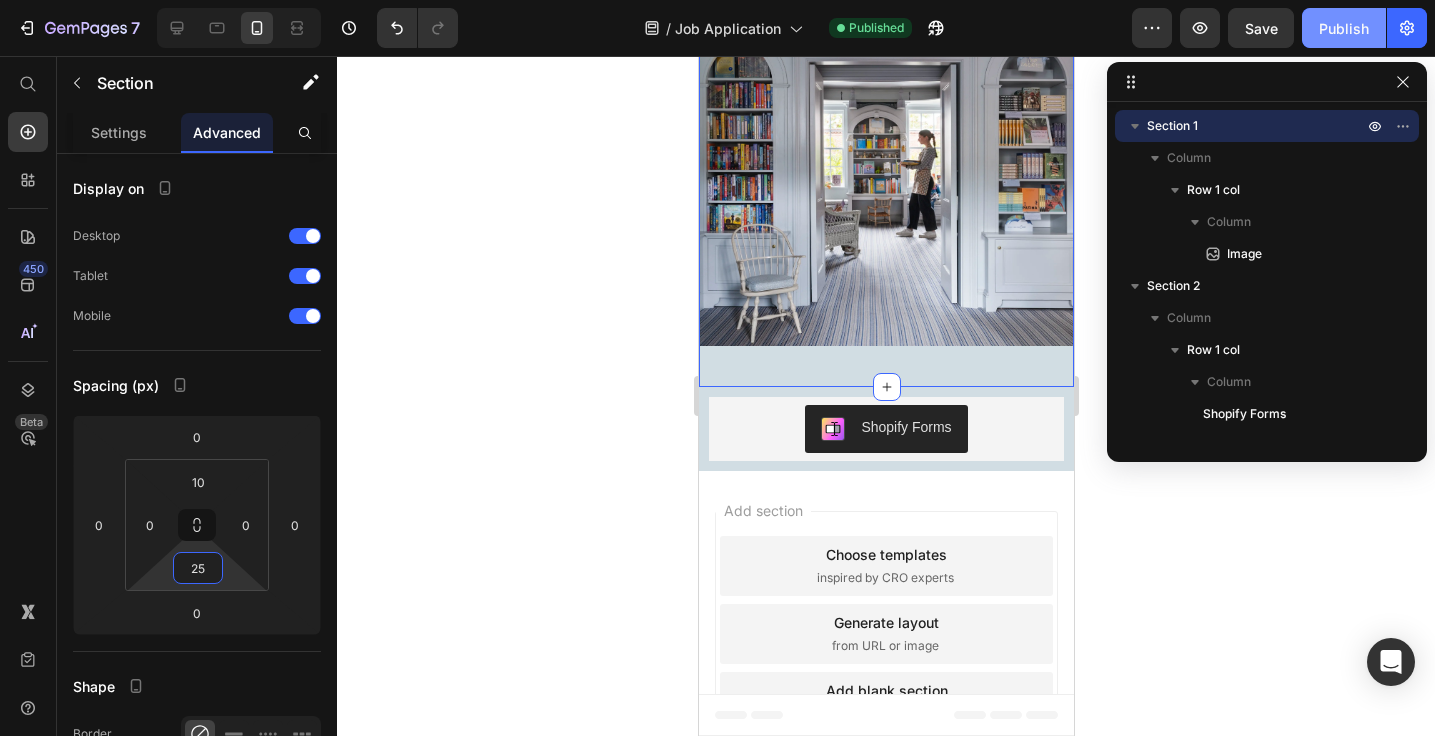 type on "25" 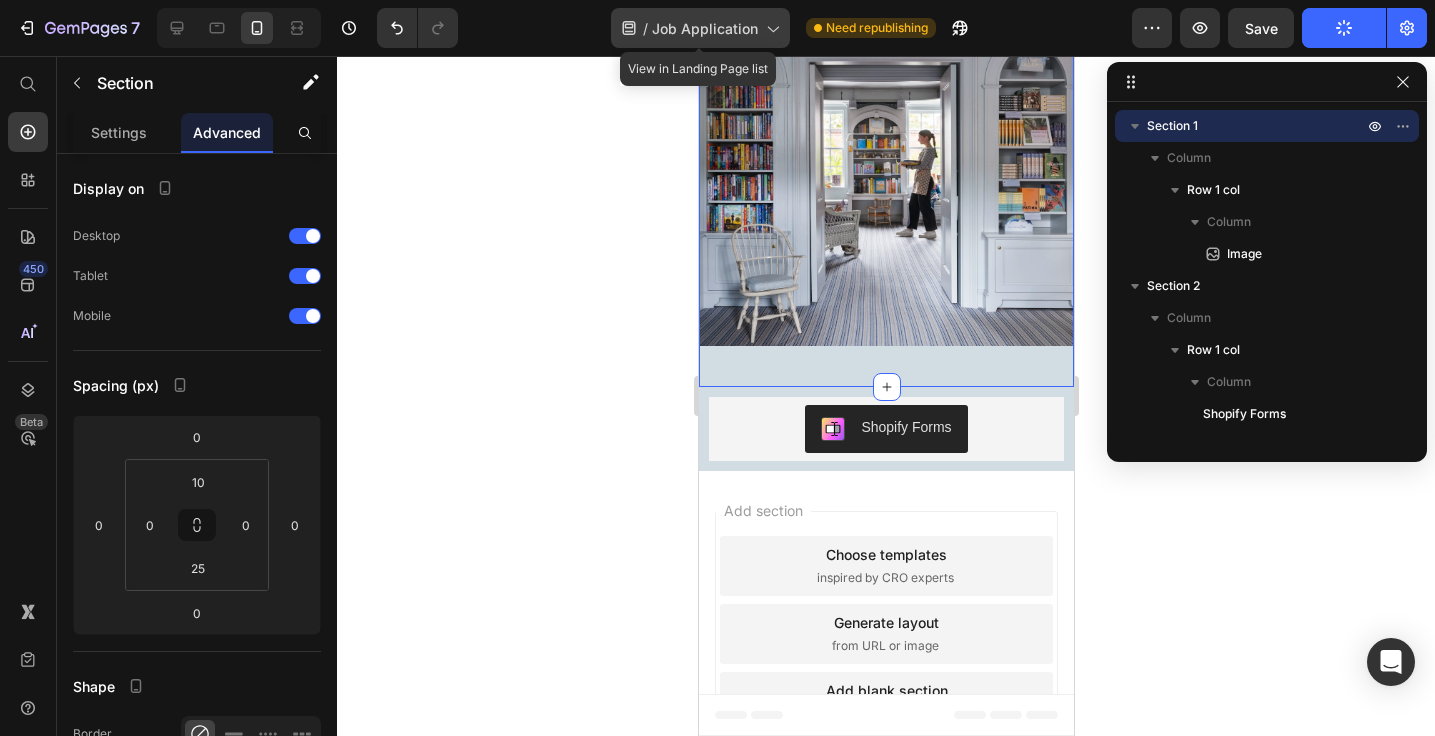click on "Job Application" at bounding box center (705, 28) 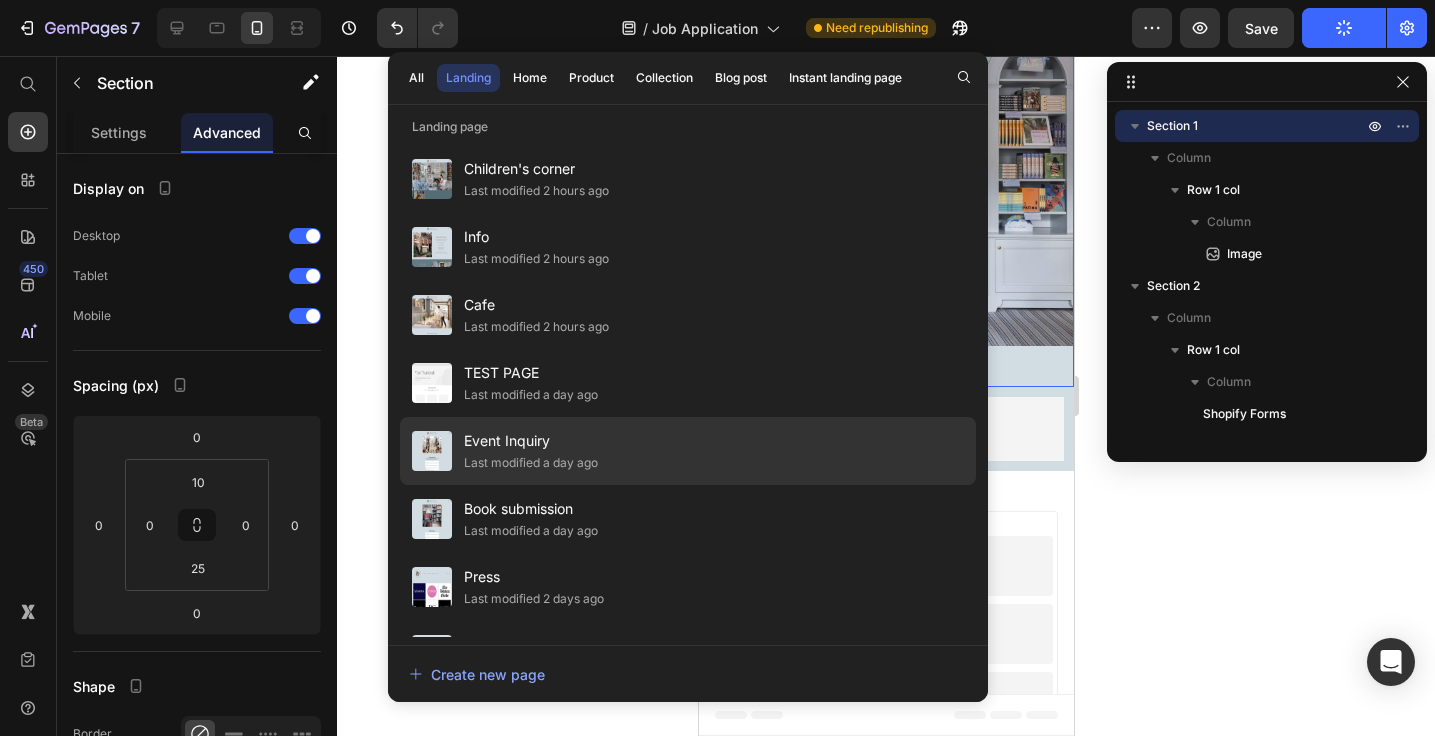 click on "Last modified a day ago" 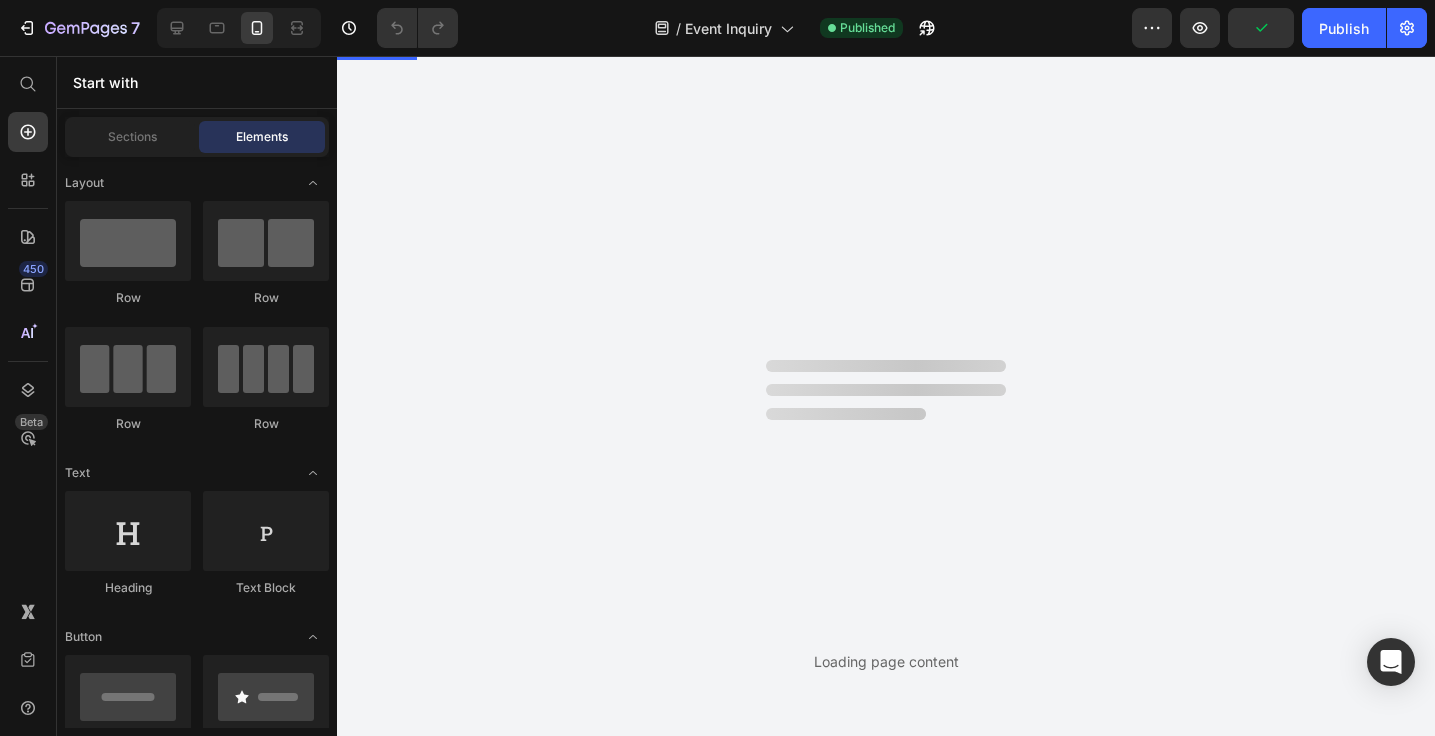 scroll, scrollTop: 0, scrollLeft: 0, axis: both 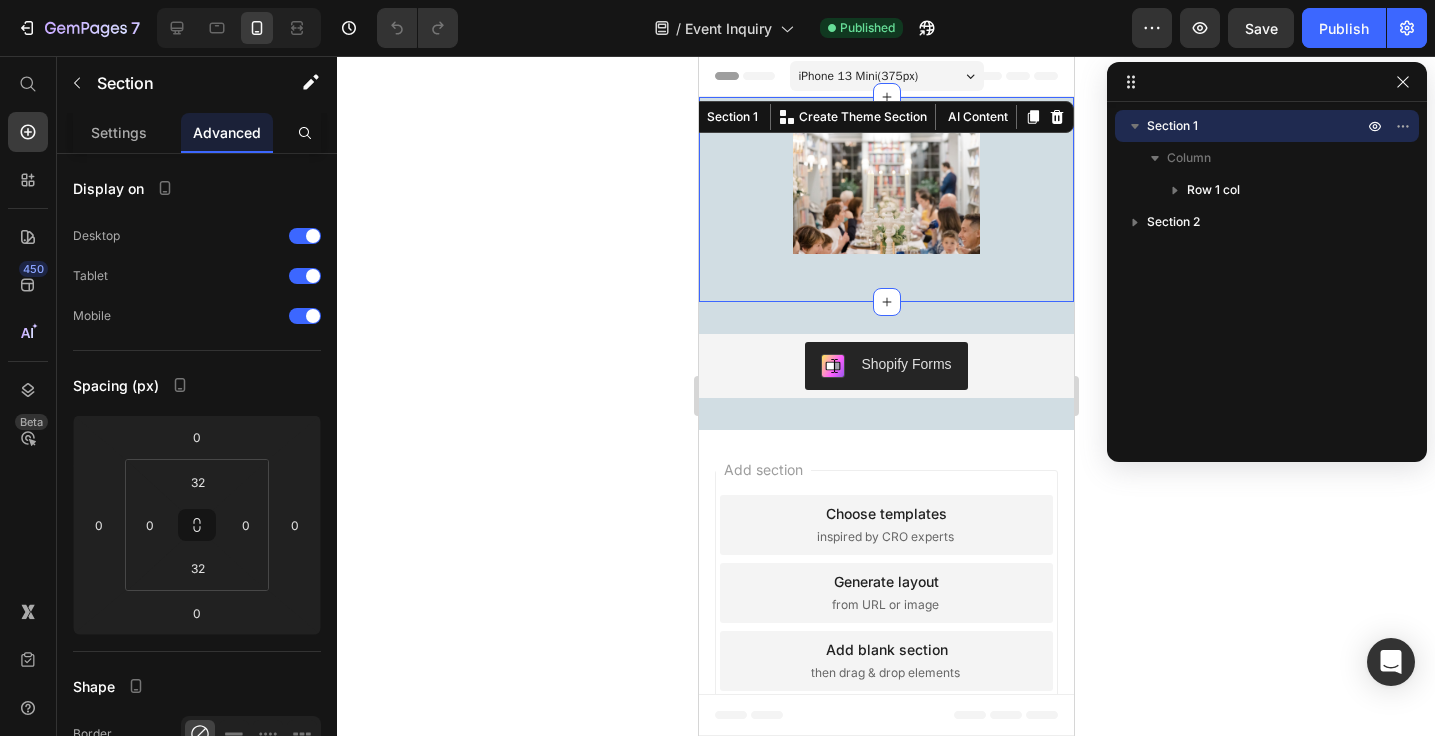 click on "Image Row Section 1   You can create reusable sections Create Theme Section AI Content Write with GemAI What would you like to describe here? Tone and Voice Persuasive Product Getting products... Show more Generate" at bounding box center [885, 199] 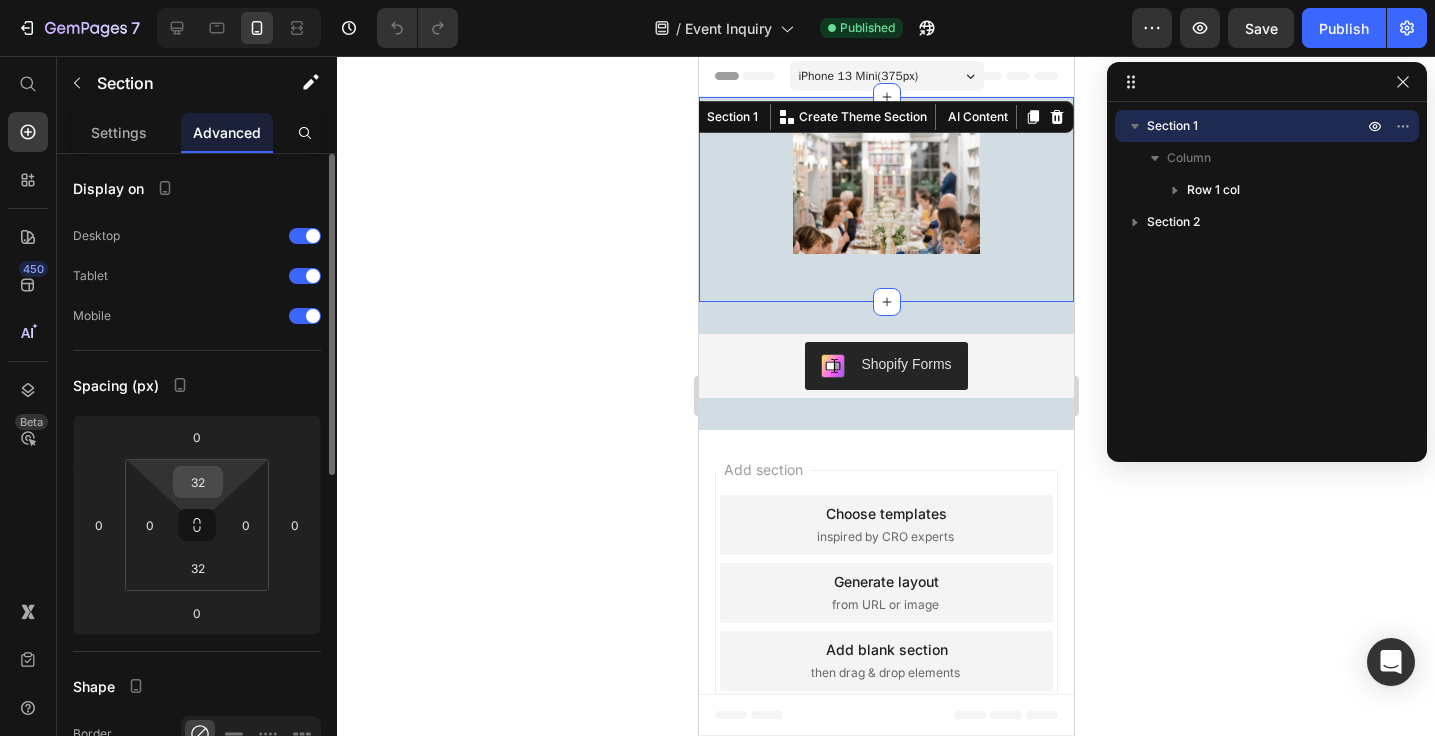 click on "32" at bounding box center [198, 482] 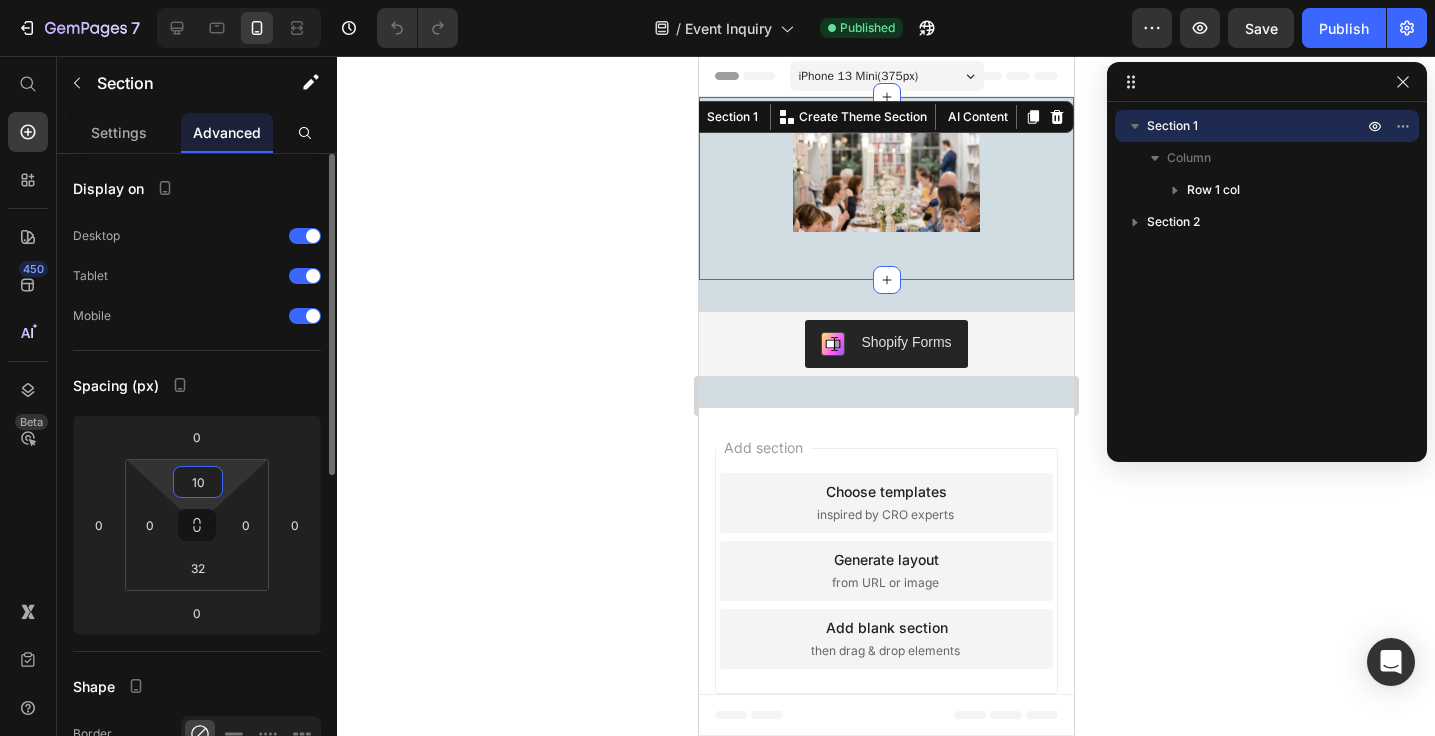 type on "10" 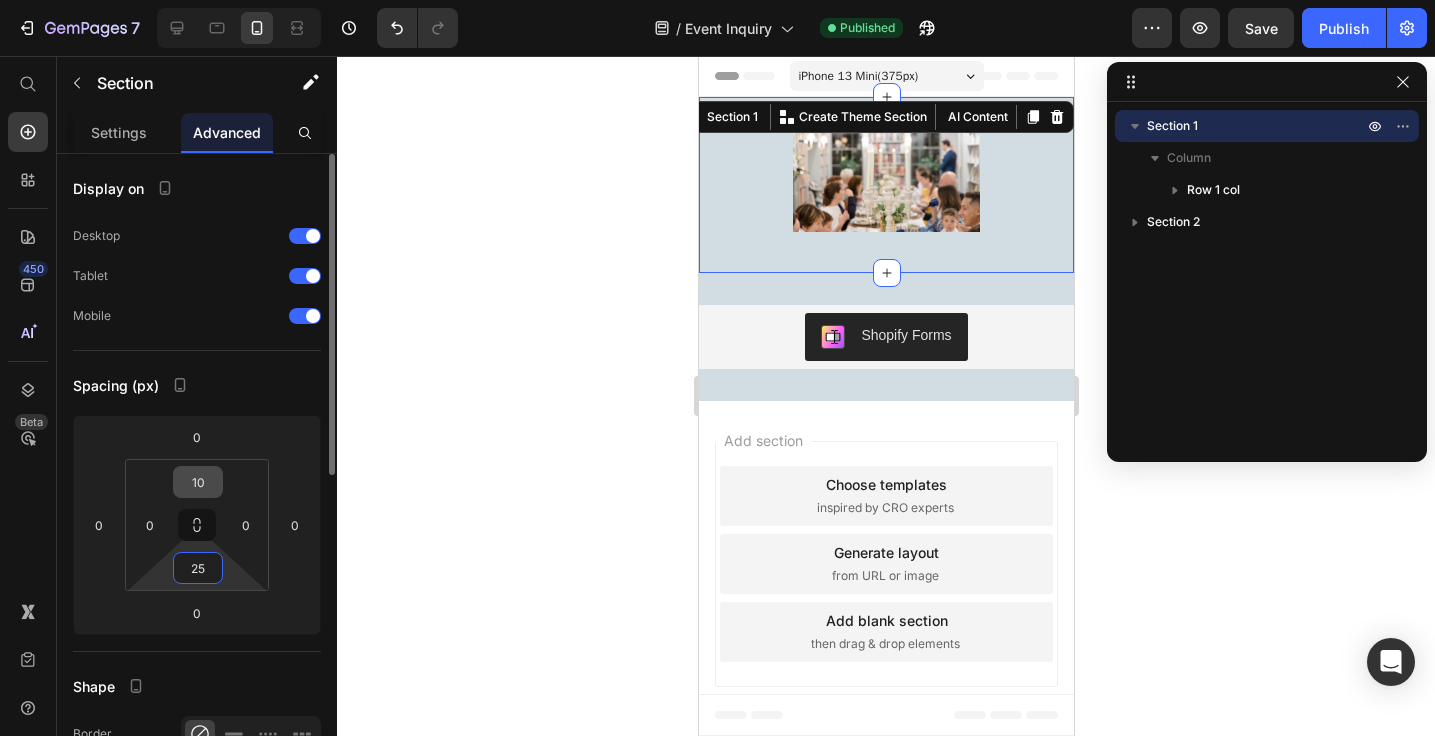 type on "25" 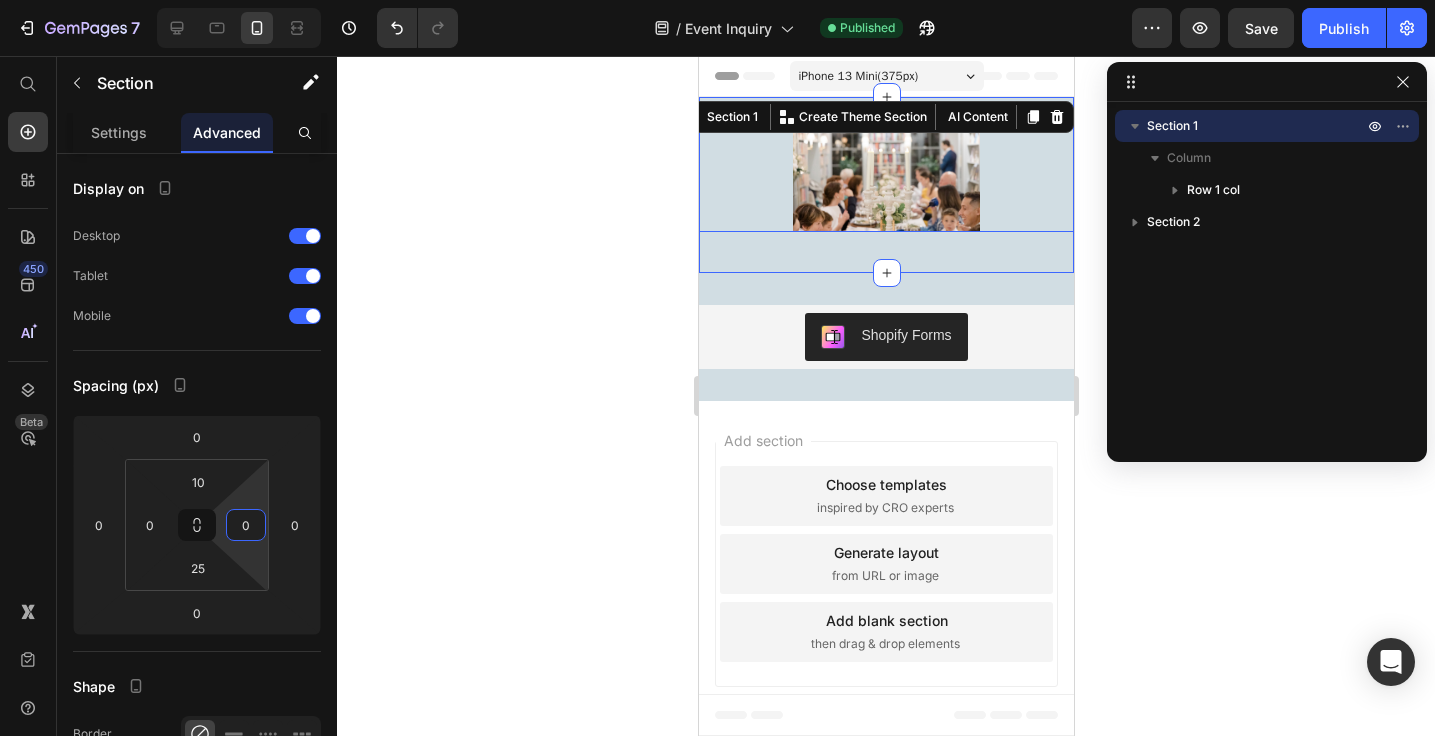 click at bounding box center [885, 169] 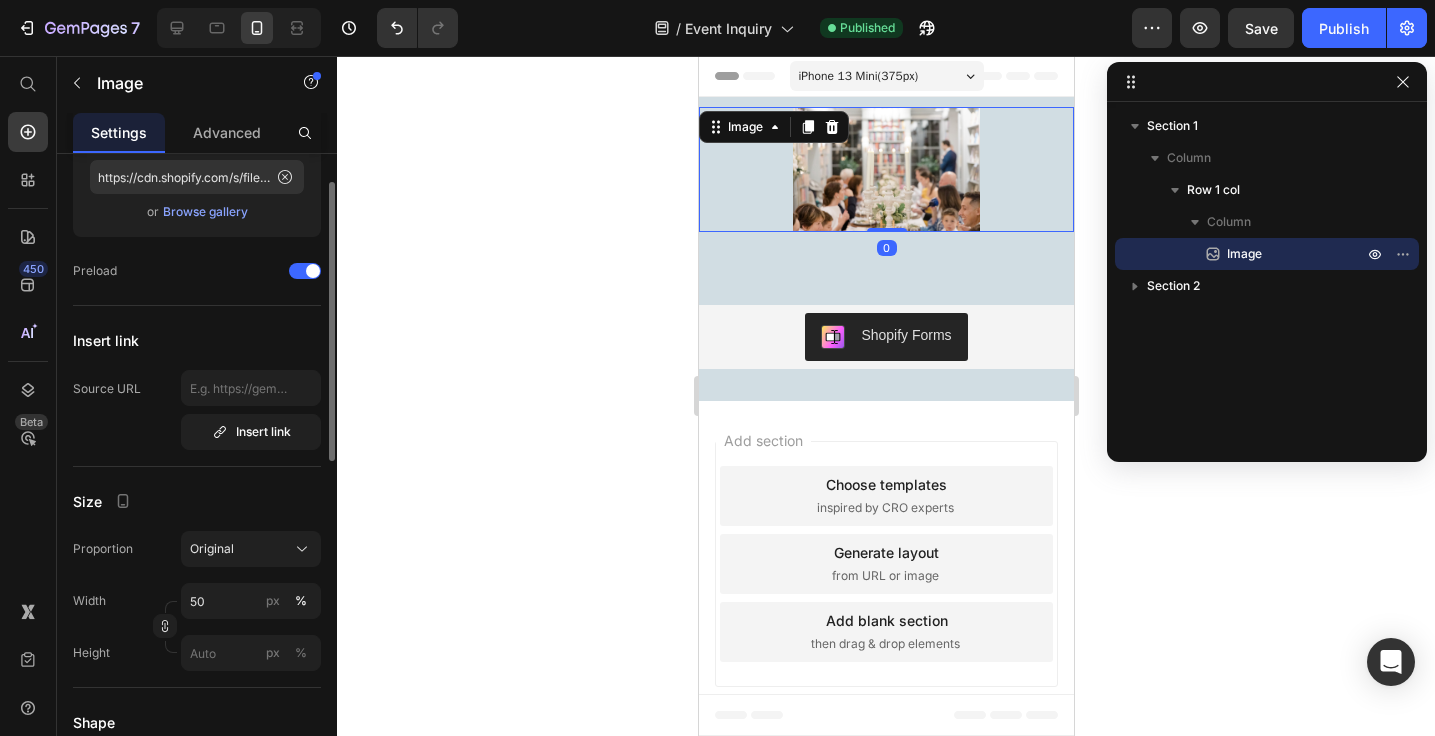 scroll, scrollTop: 245, scrollLeft: 0, axis: vertical 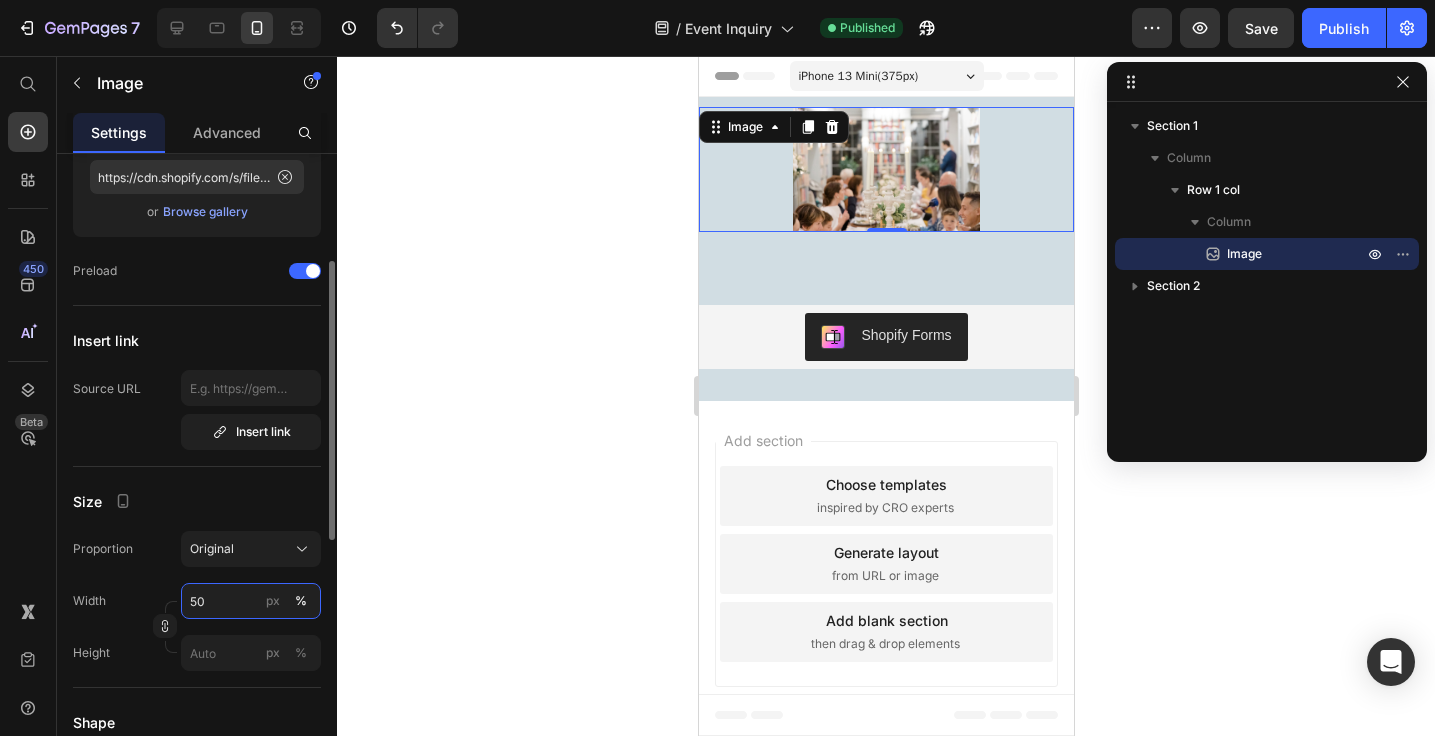 click on "50" at bounding box center (251, 601) 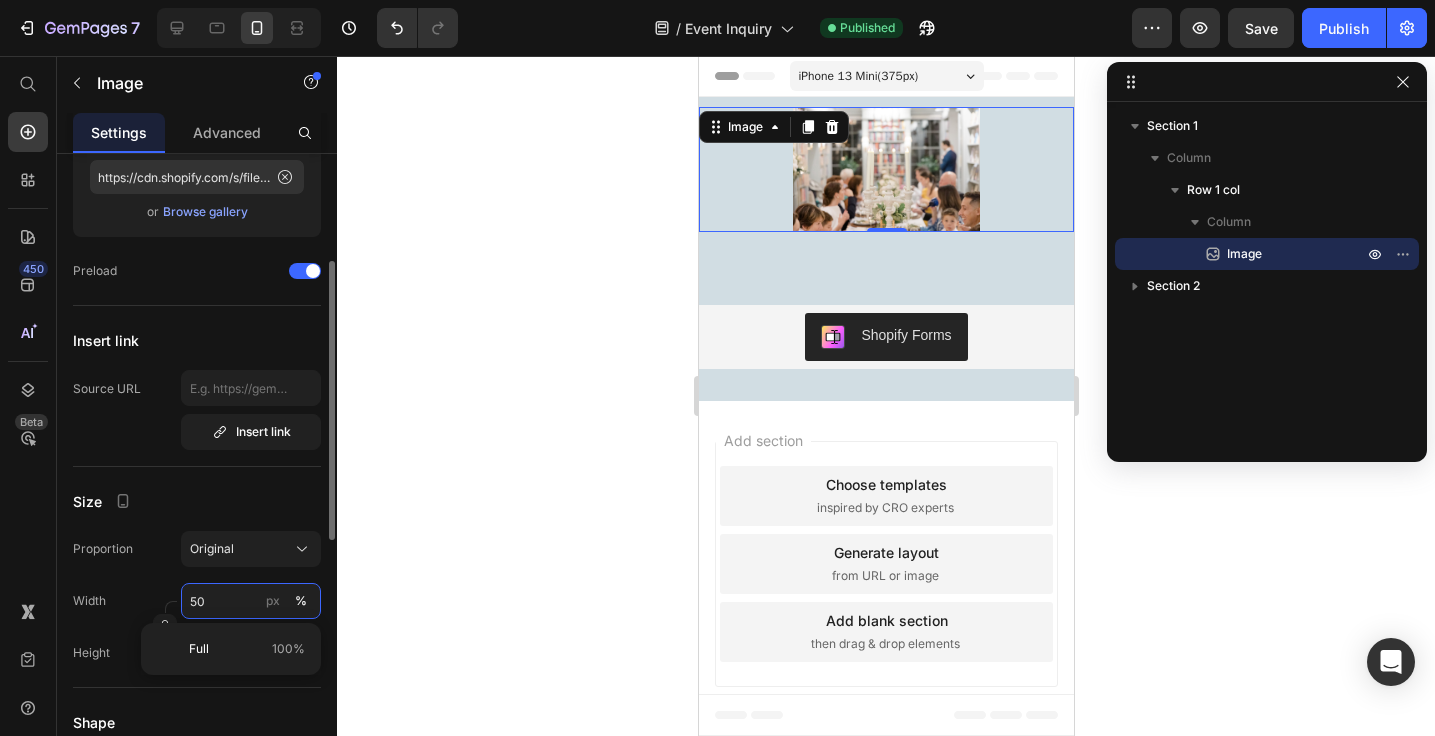 type on "5" 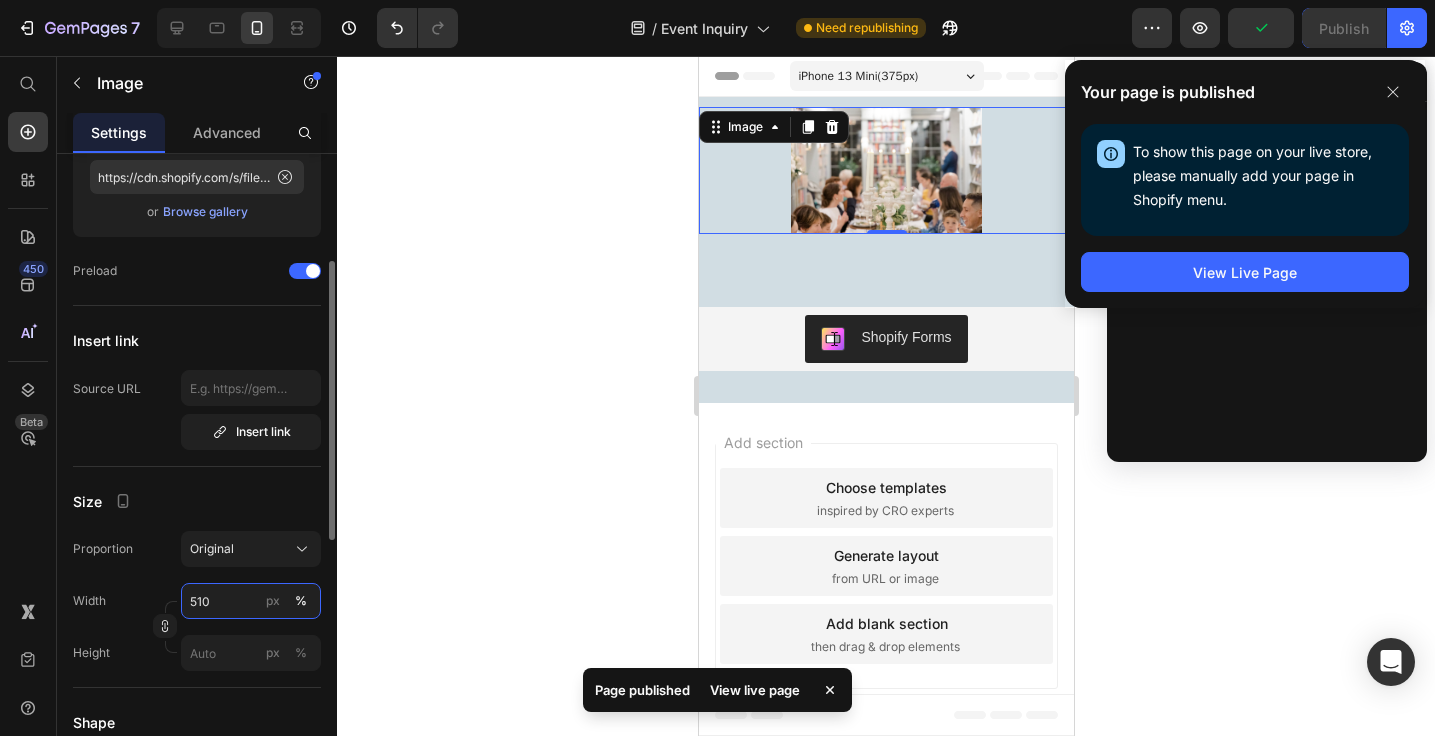 type on "5100" 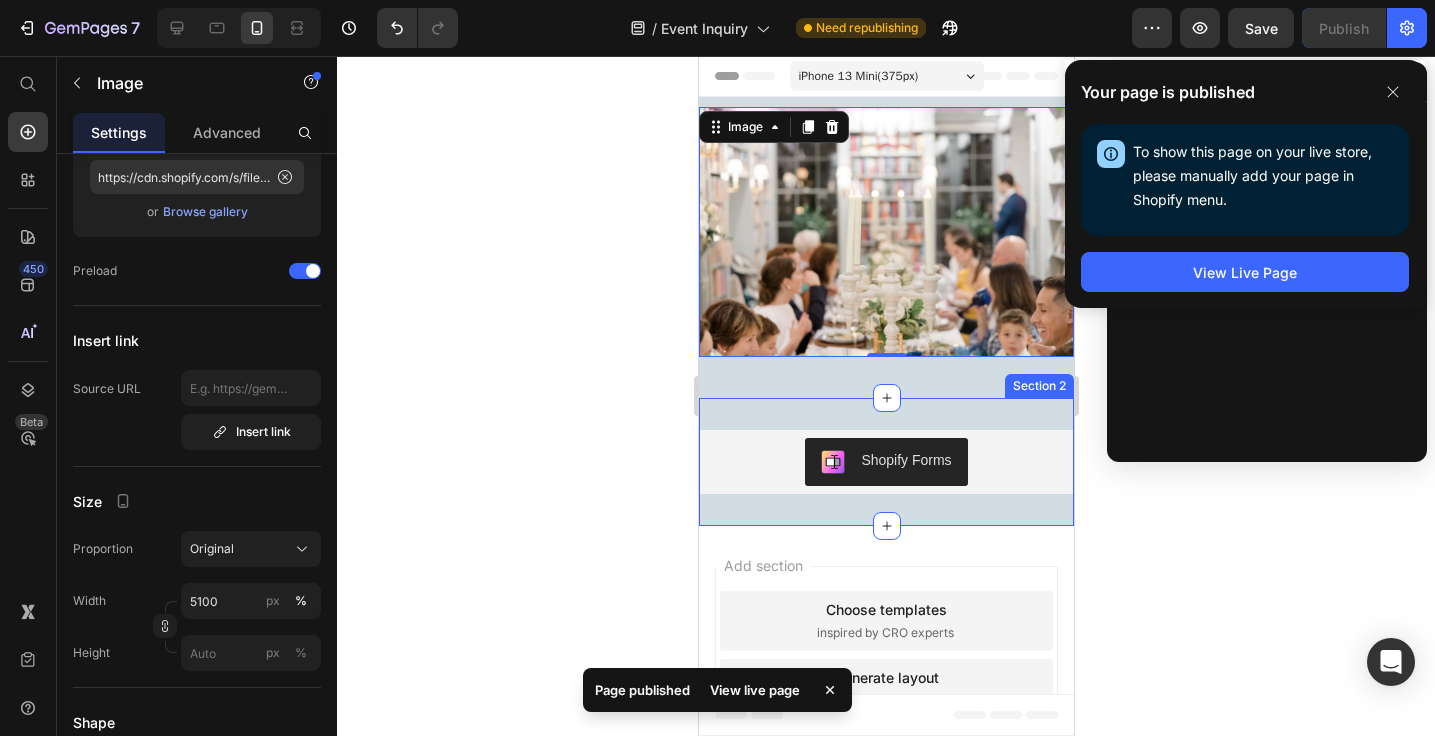 click on "Shopify Forms Shopify Forms Row Section 2" at bounding box center [885, 462] 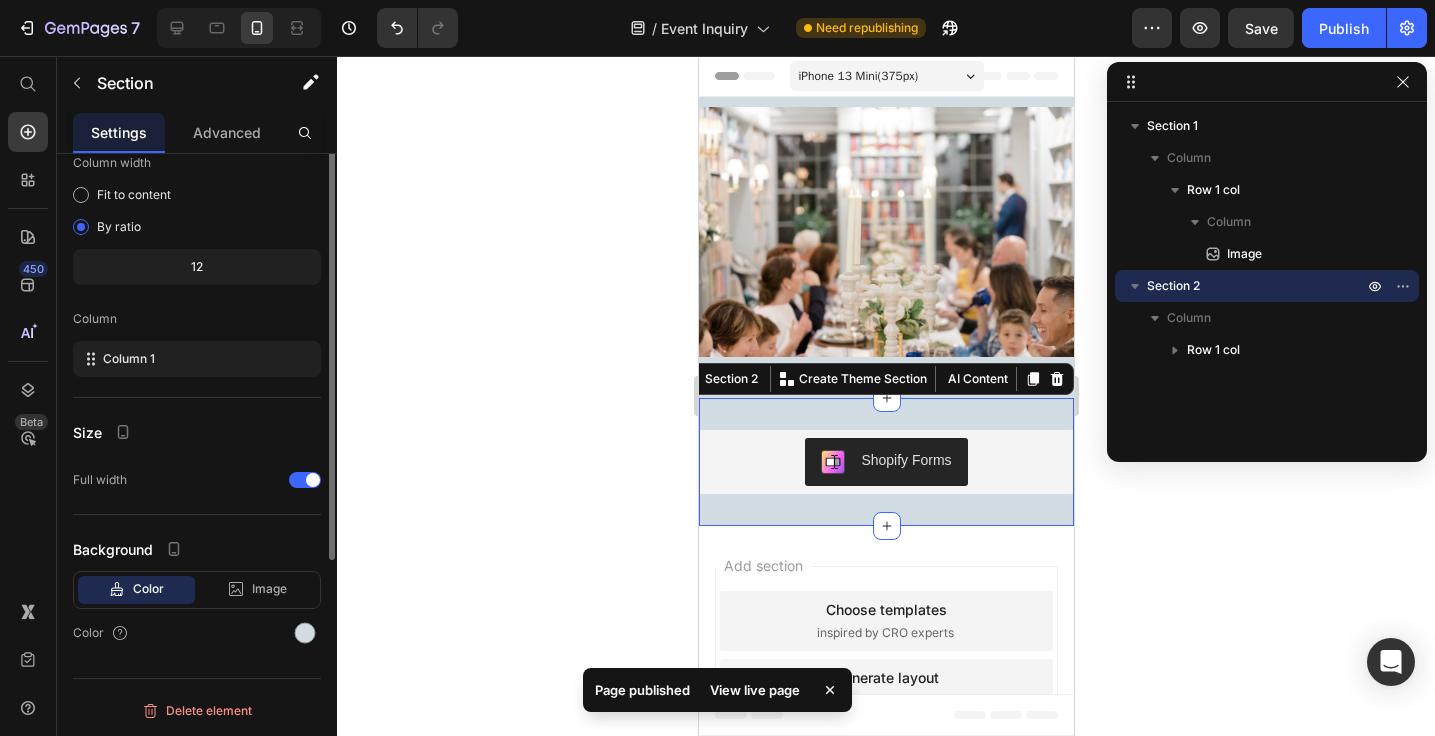 scroll, scrollTop: 0, scrollLeft: 0, axis: both 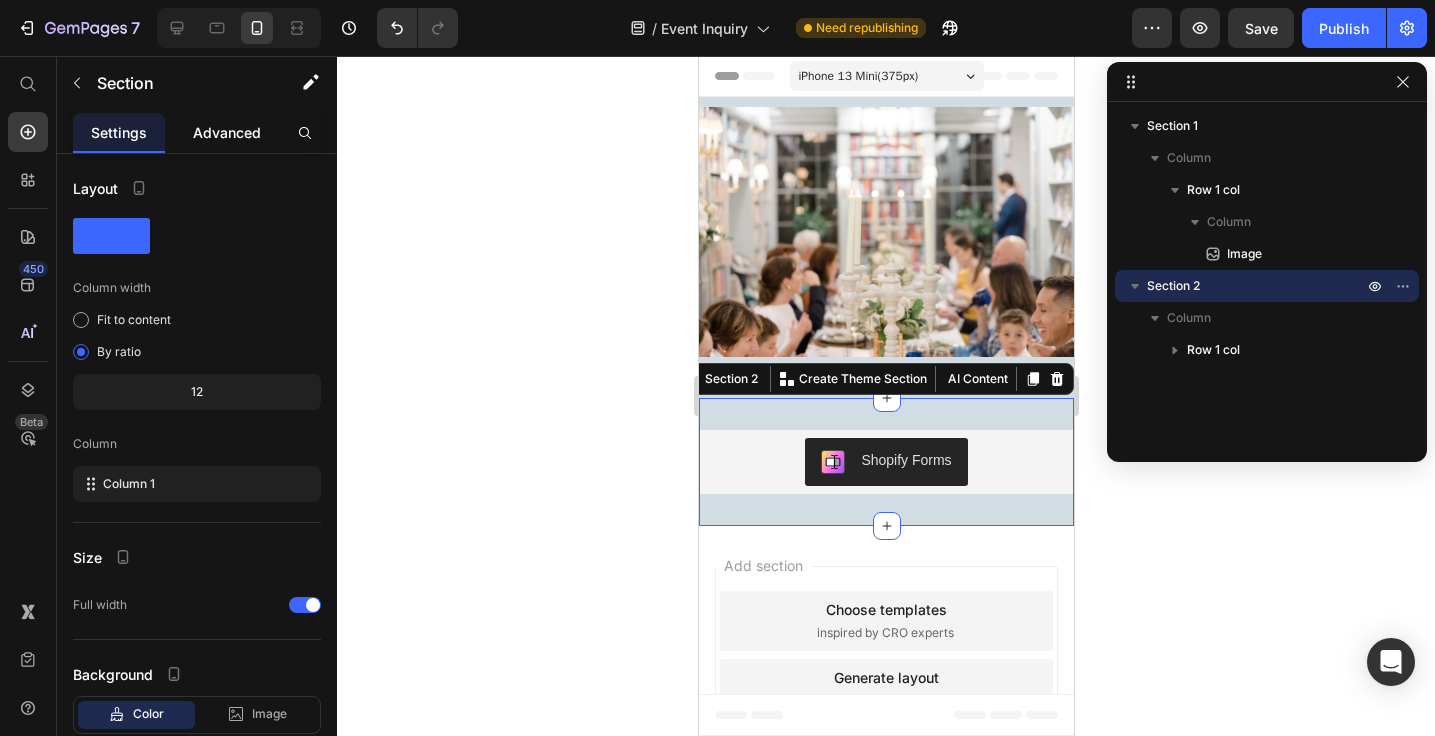 click on "Advanced" at bounding box center (227, 132) 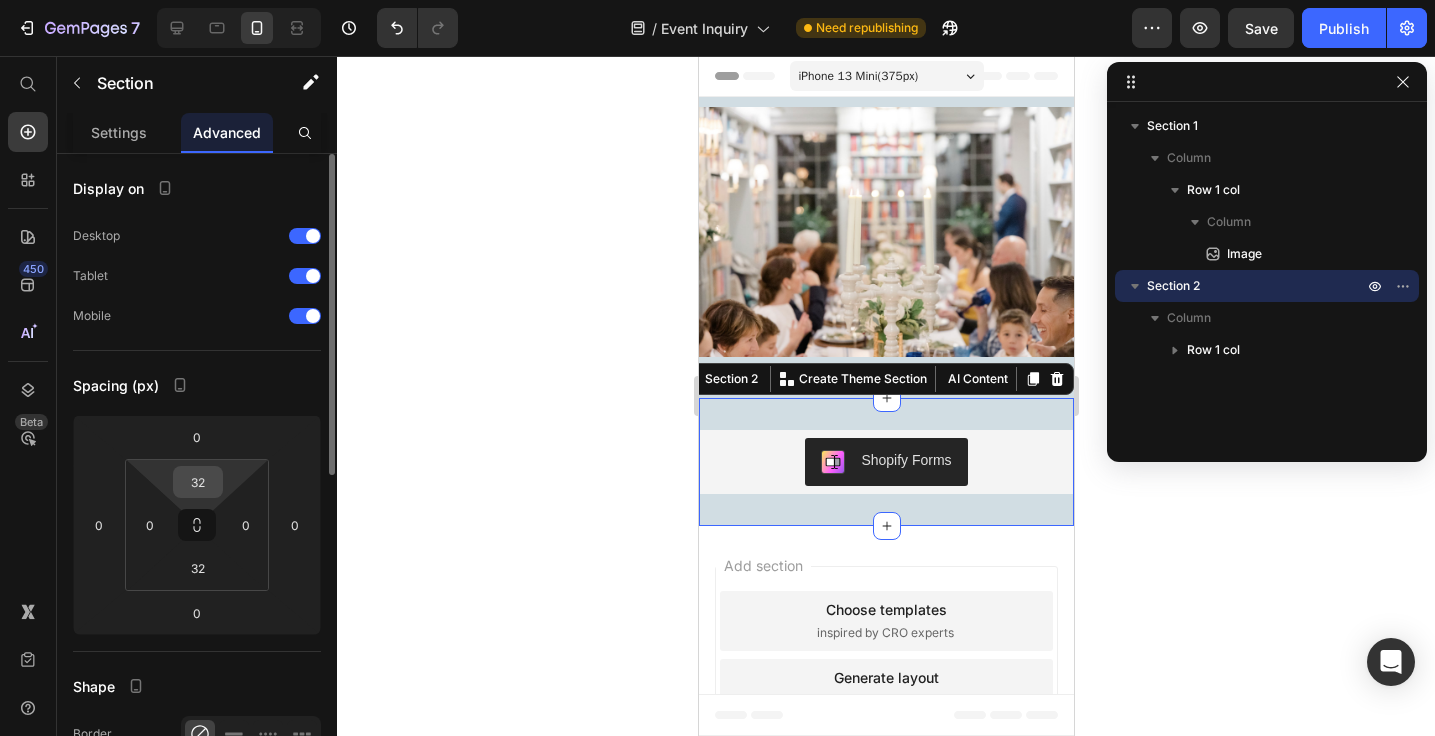 click on "32" at bounding box center (198, 482) 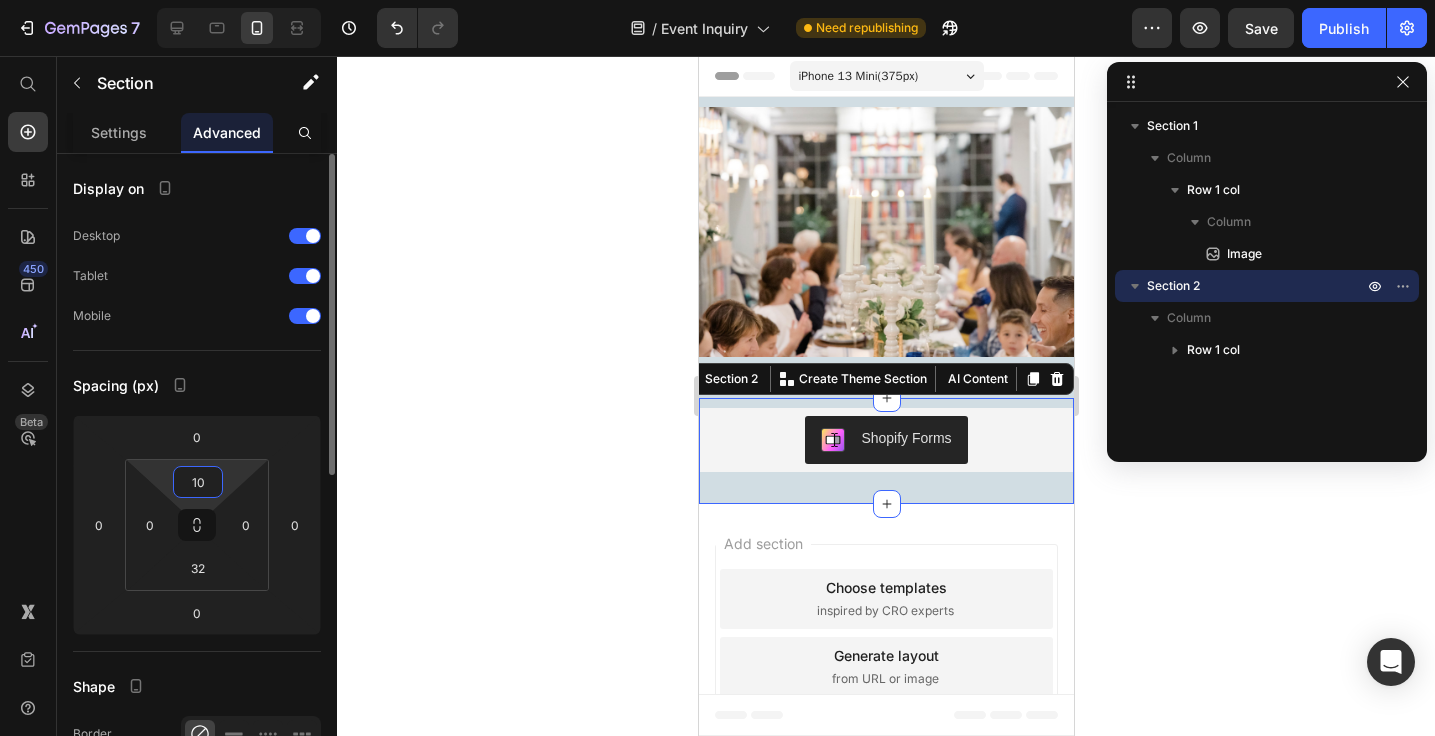 type on "10" 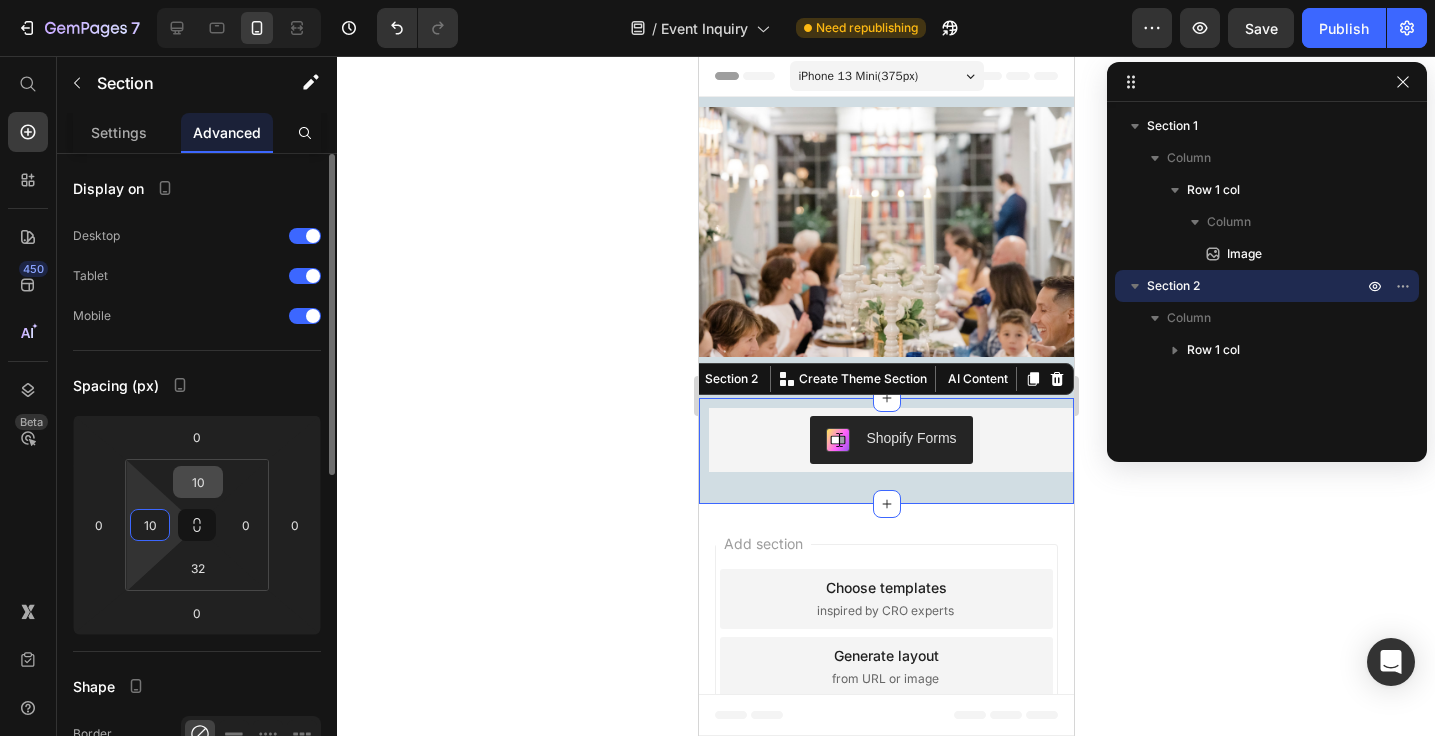 type on "10" 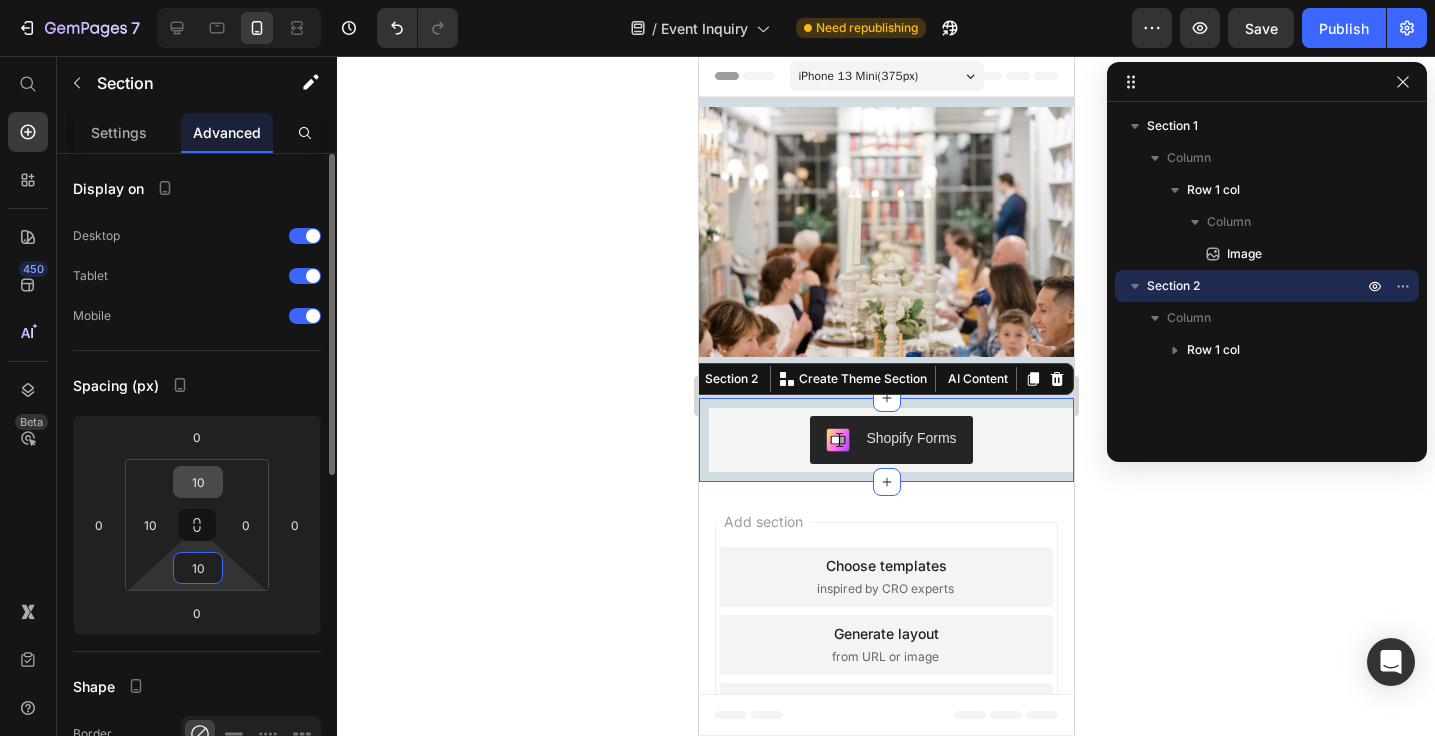 type on "10" 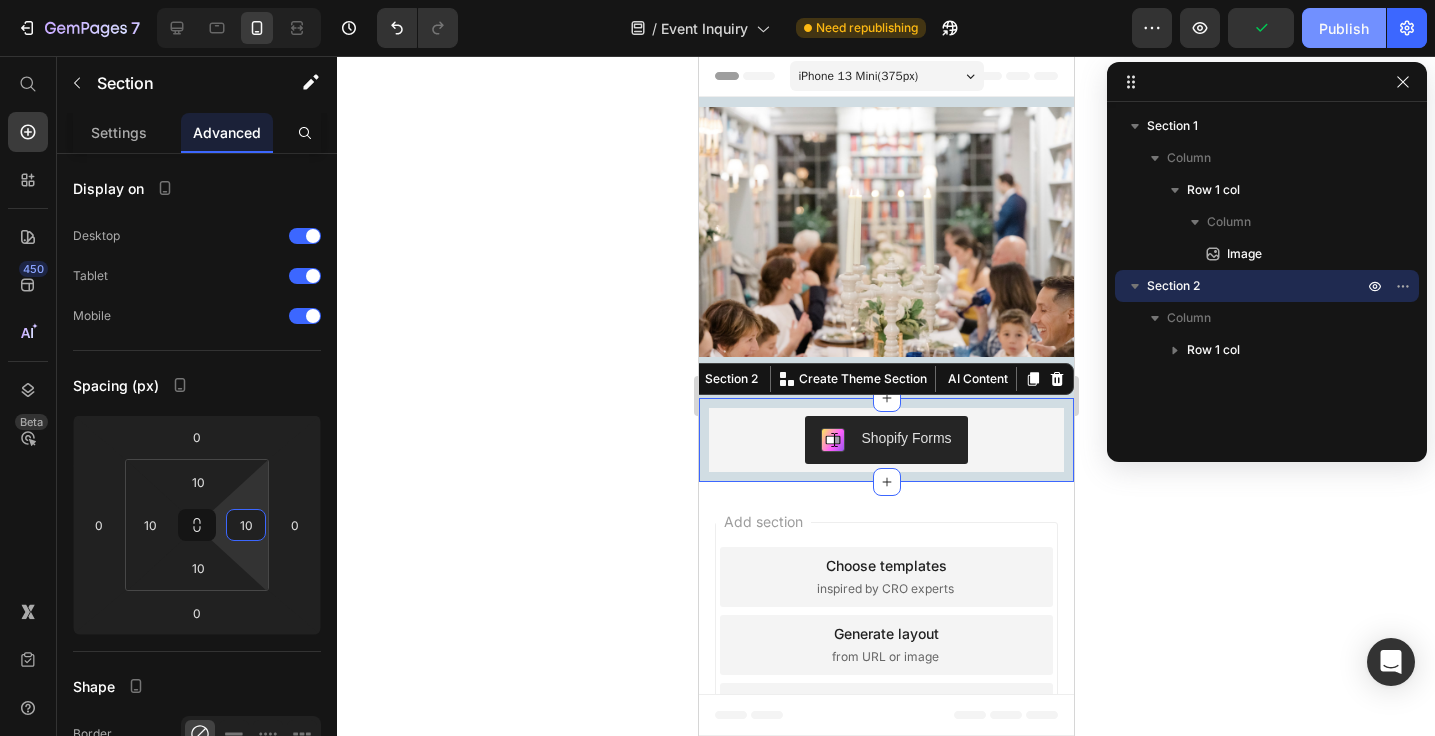 type on "10" 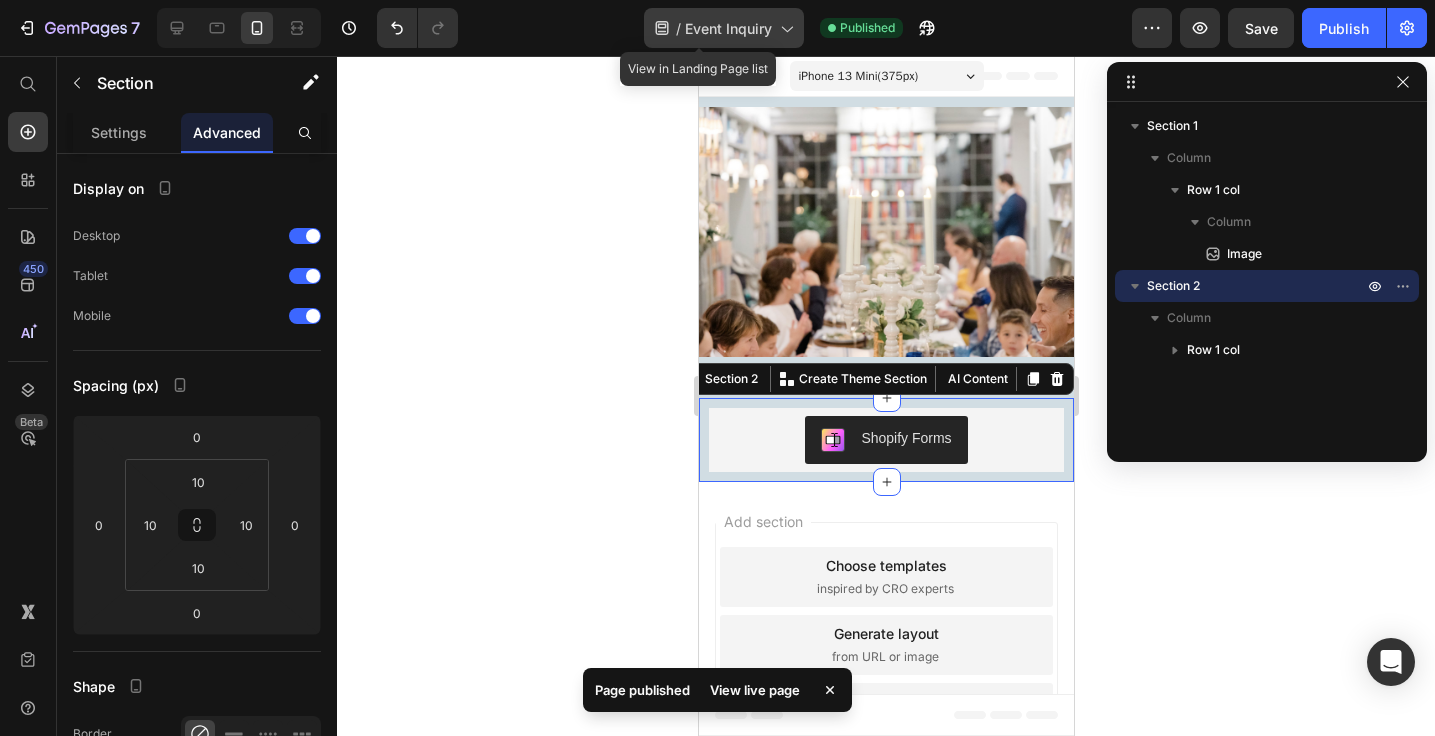 click on "Event Inquiry" at bounding box center (728, 28) 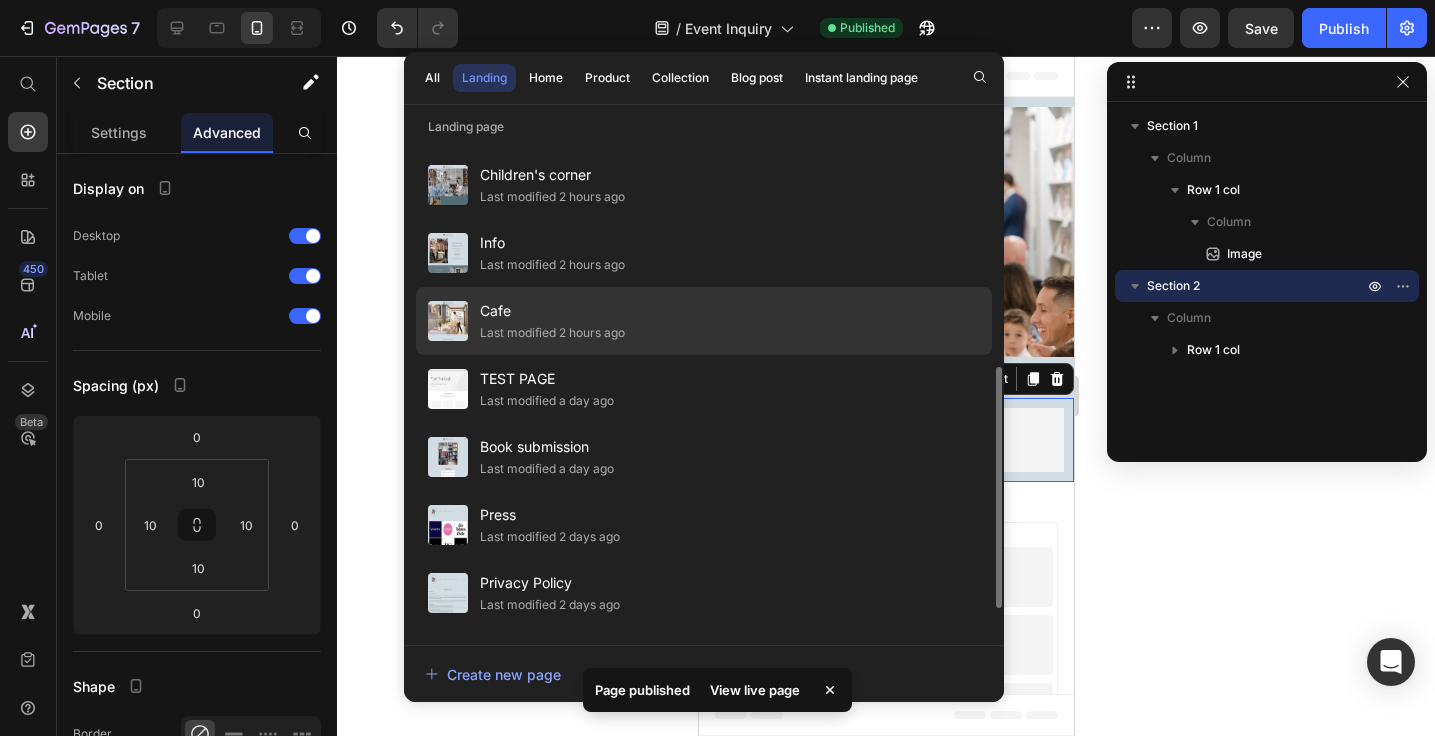 scroll, scrollTop: 478, scrollLeft: 0, axis: vertical 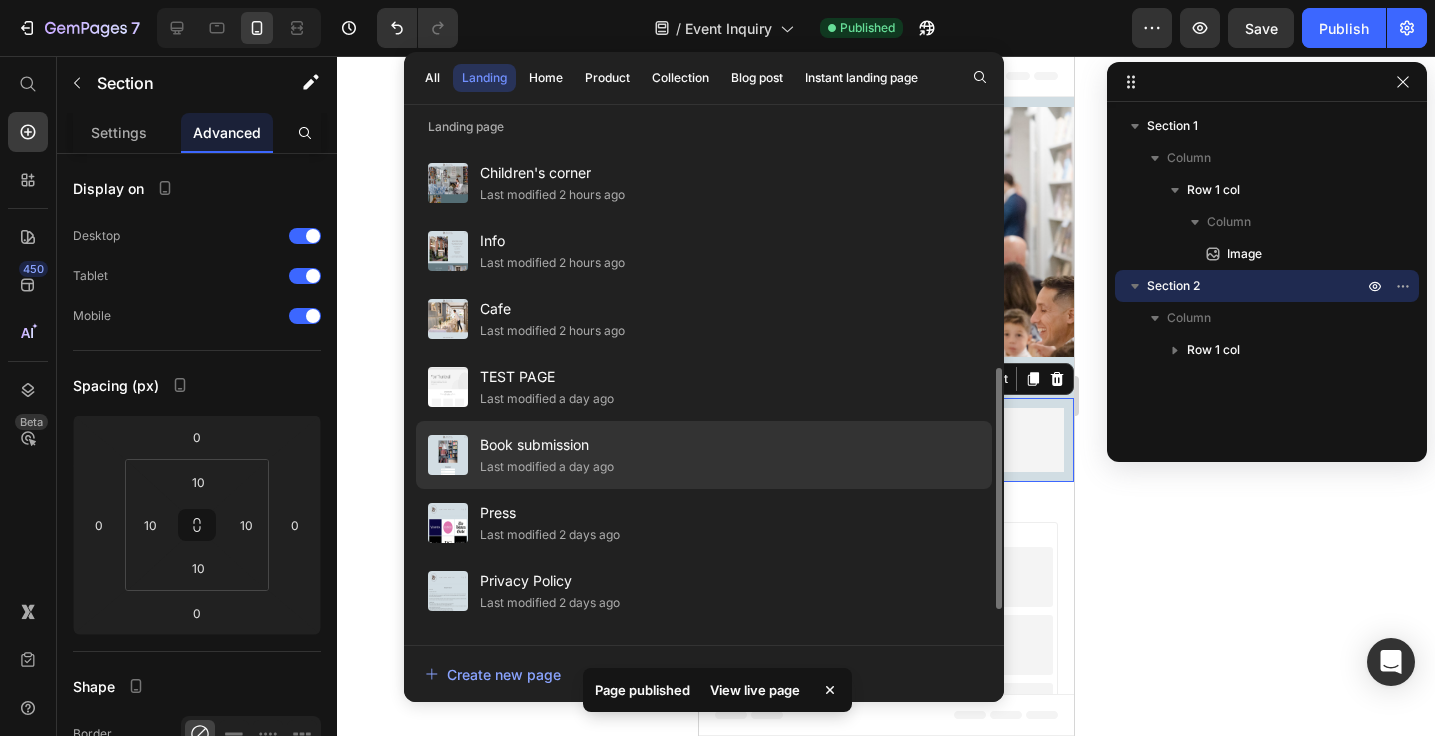 click on "Book submission Last modified a day ago" 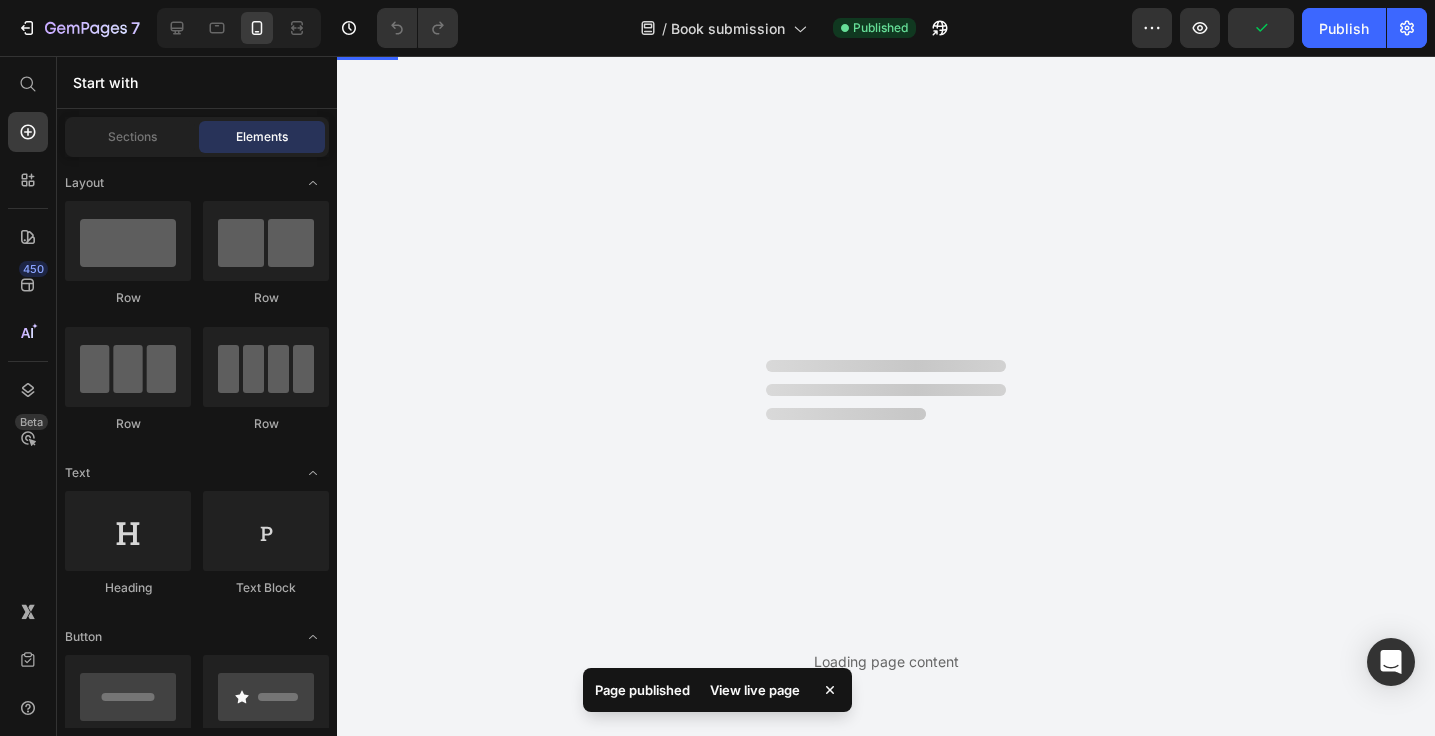 scroll, scrollTop: 0, scrollLeft: 0, axis: both 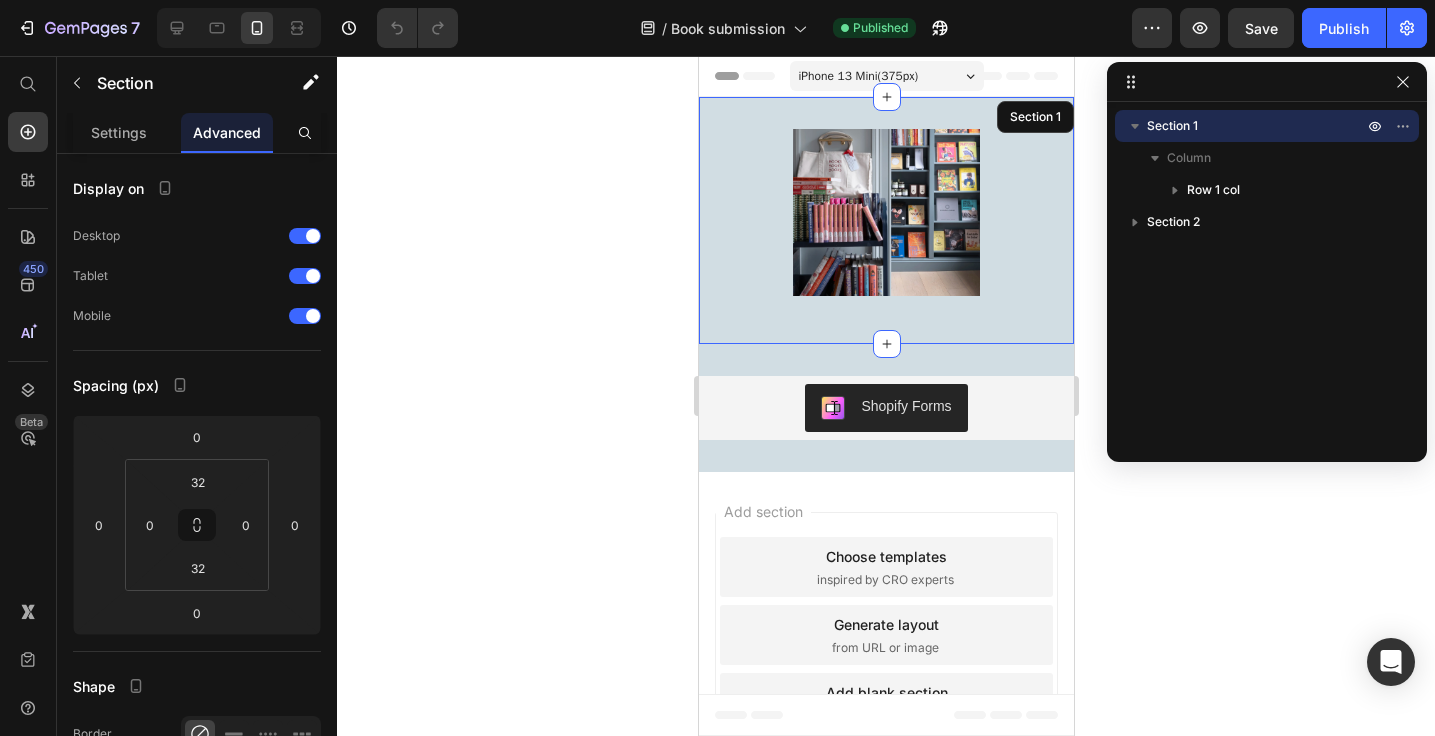 click on "Image Row Section 1" at bounding box center (885, 220) 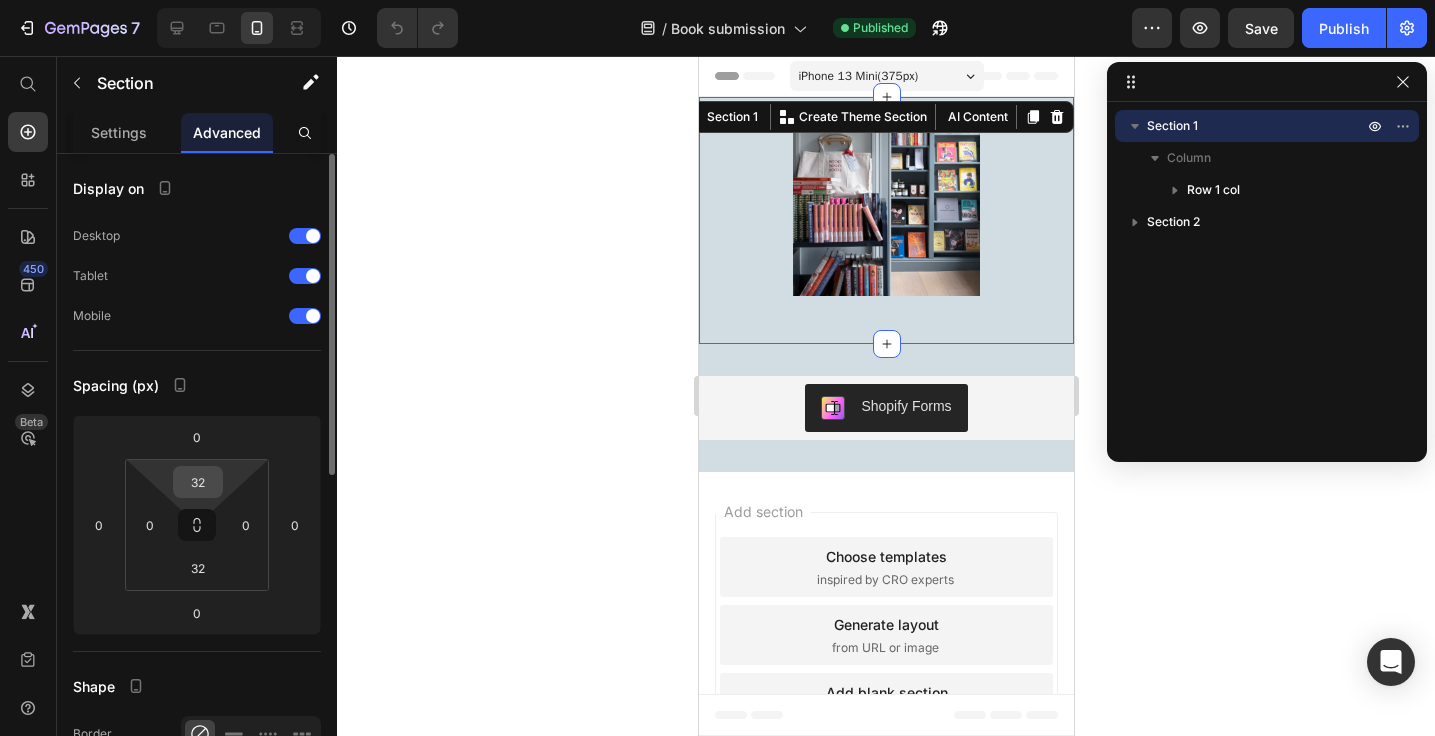 click on "32" at bounding box center (198, 482) 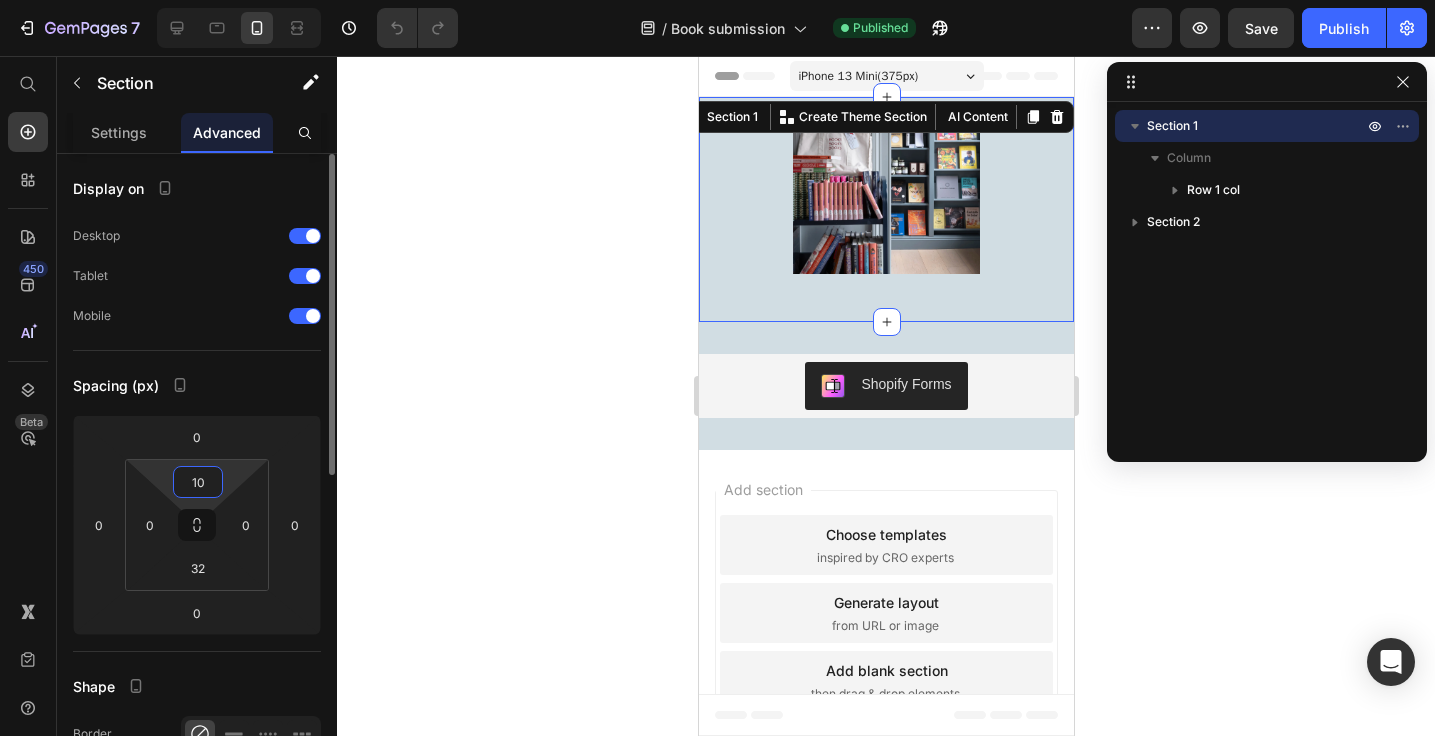 type on "10" 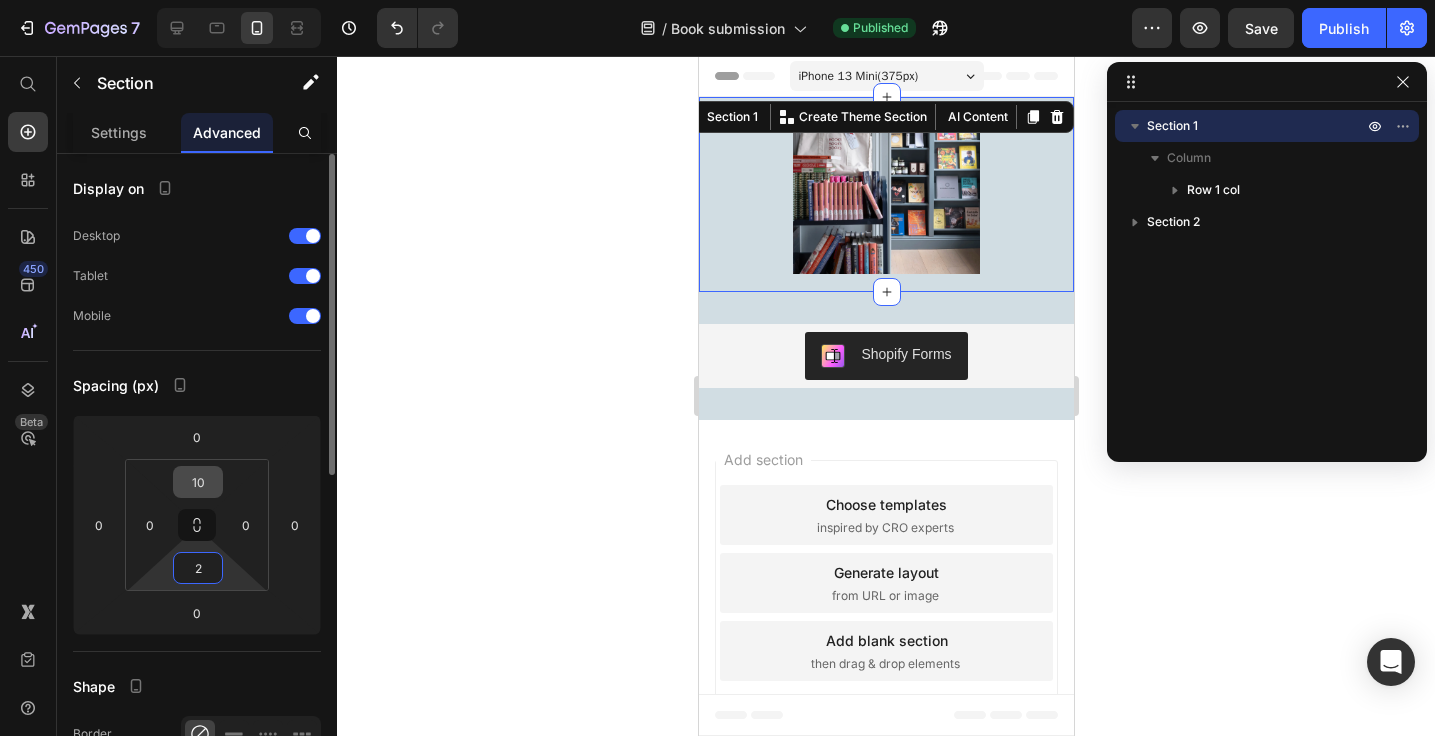 type on "25" 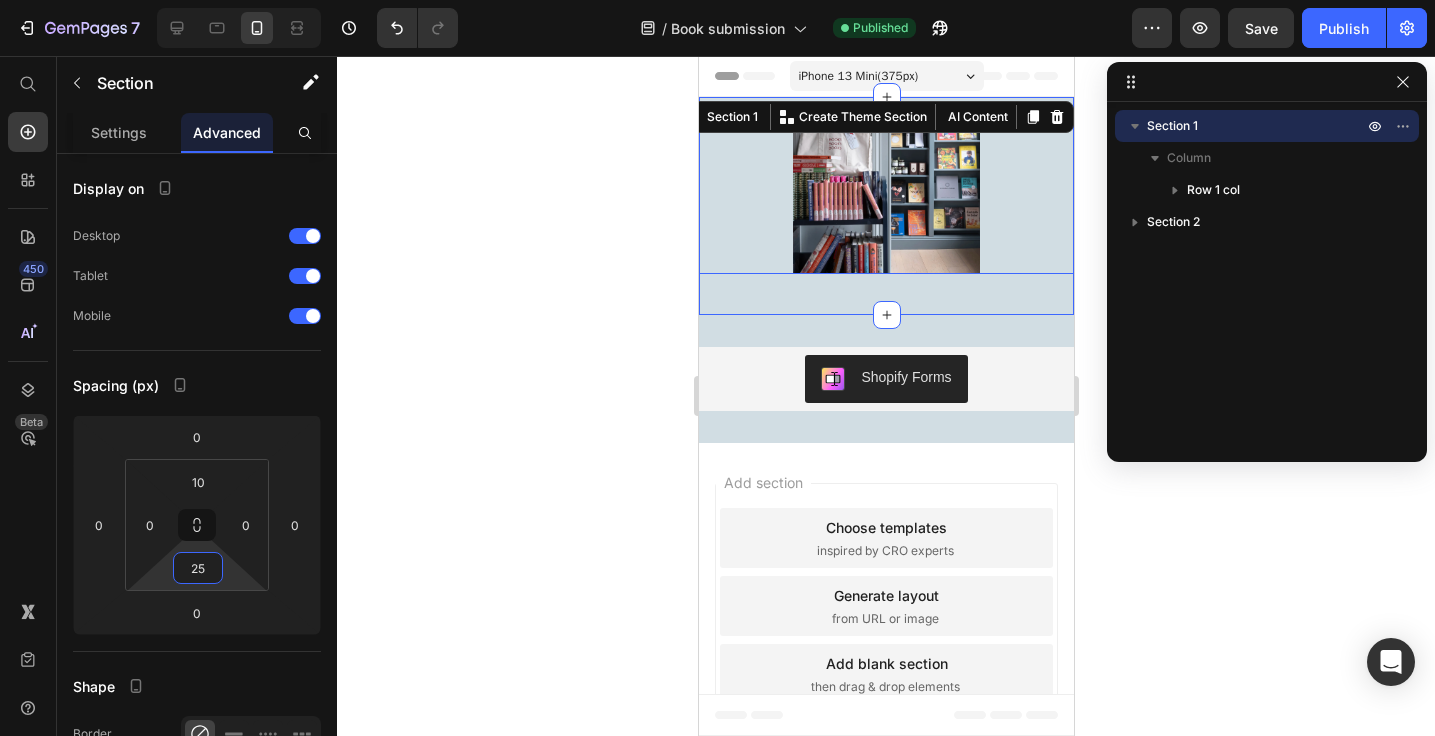click at bounding box center [885, 190] 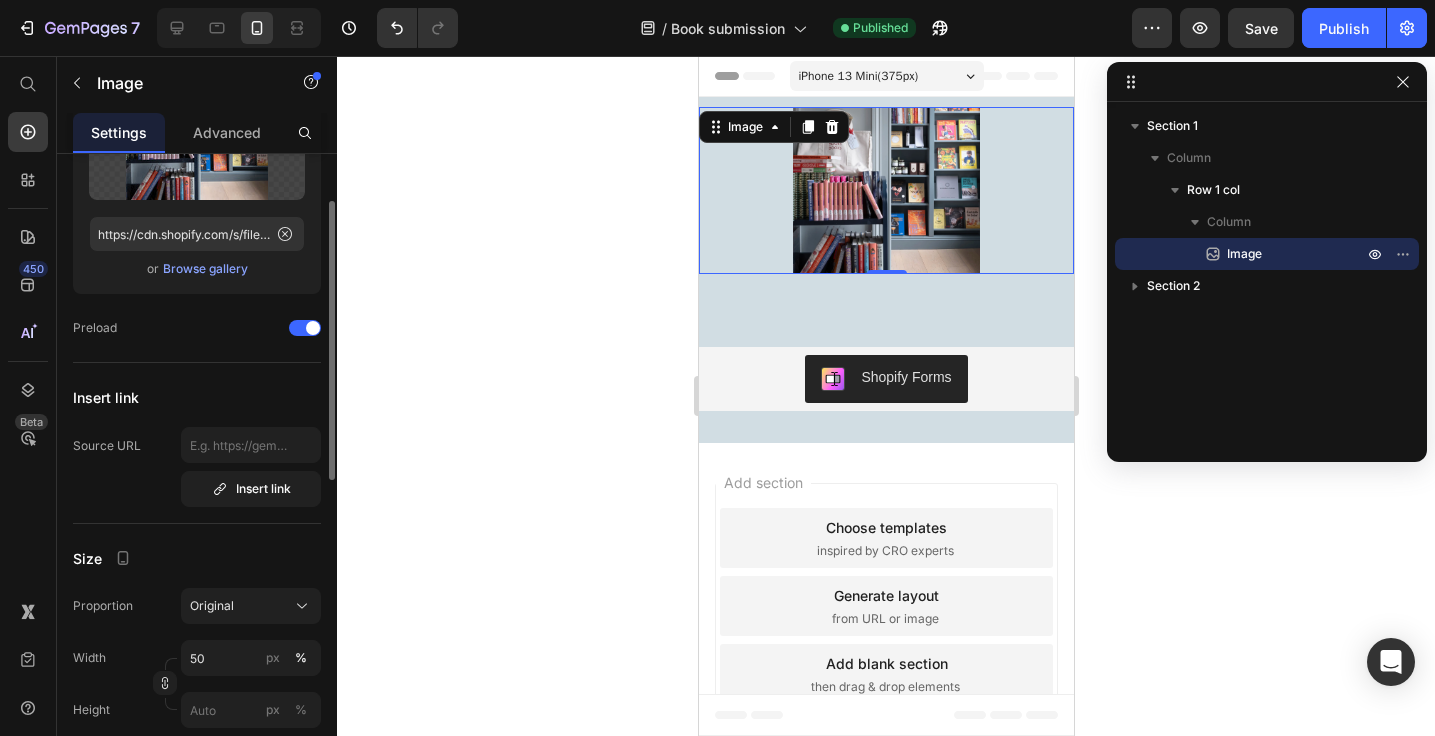 scroll, scrollTop: 203, scrollLeft: 0, axis: vertical 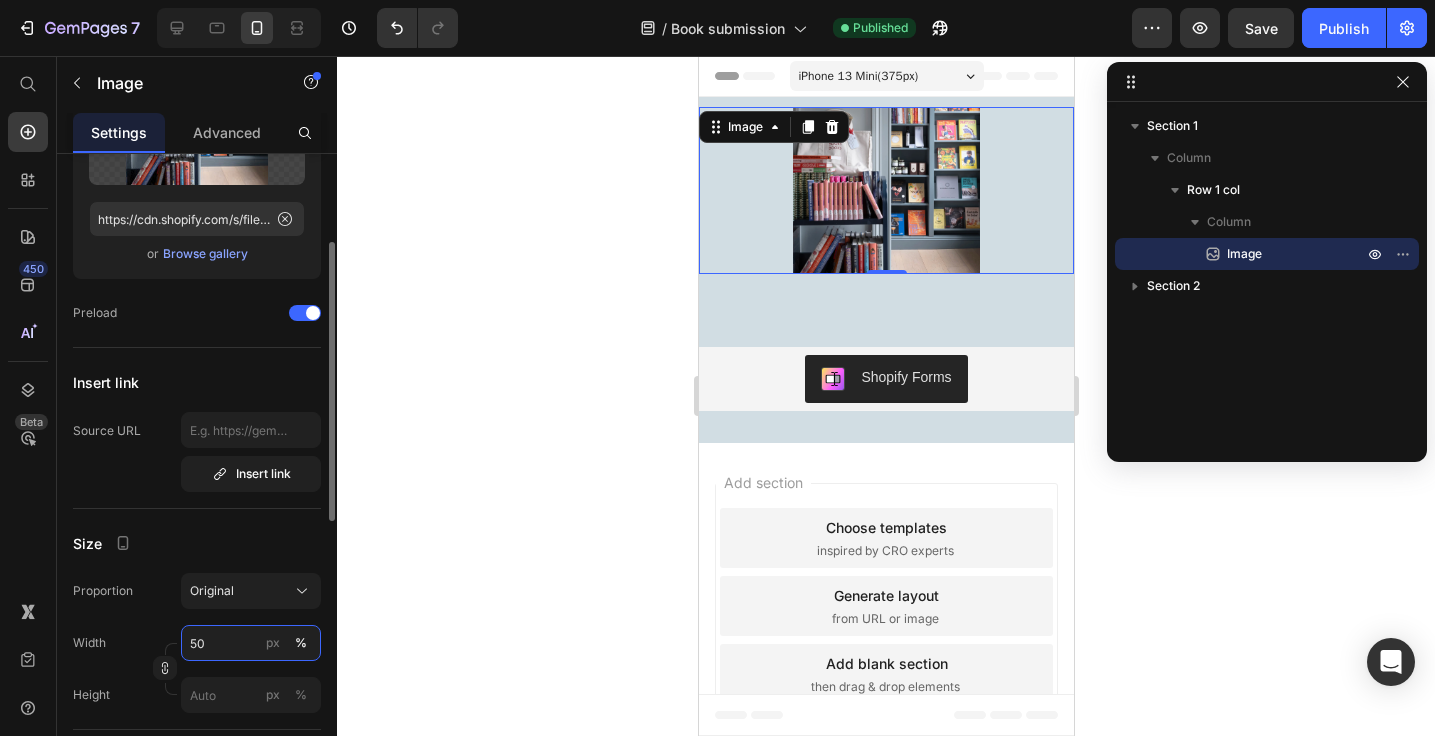 click on "50" at bounding box center [251, 643] 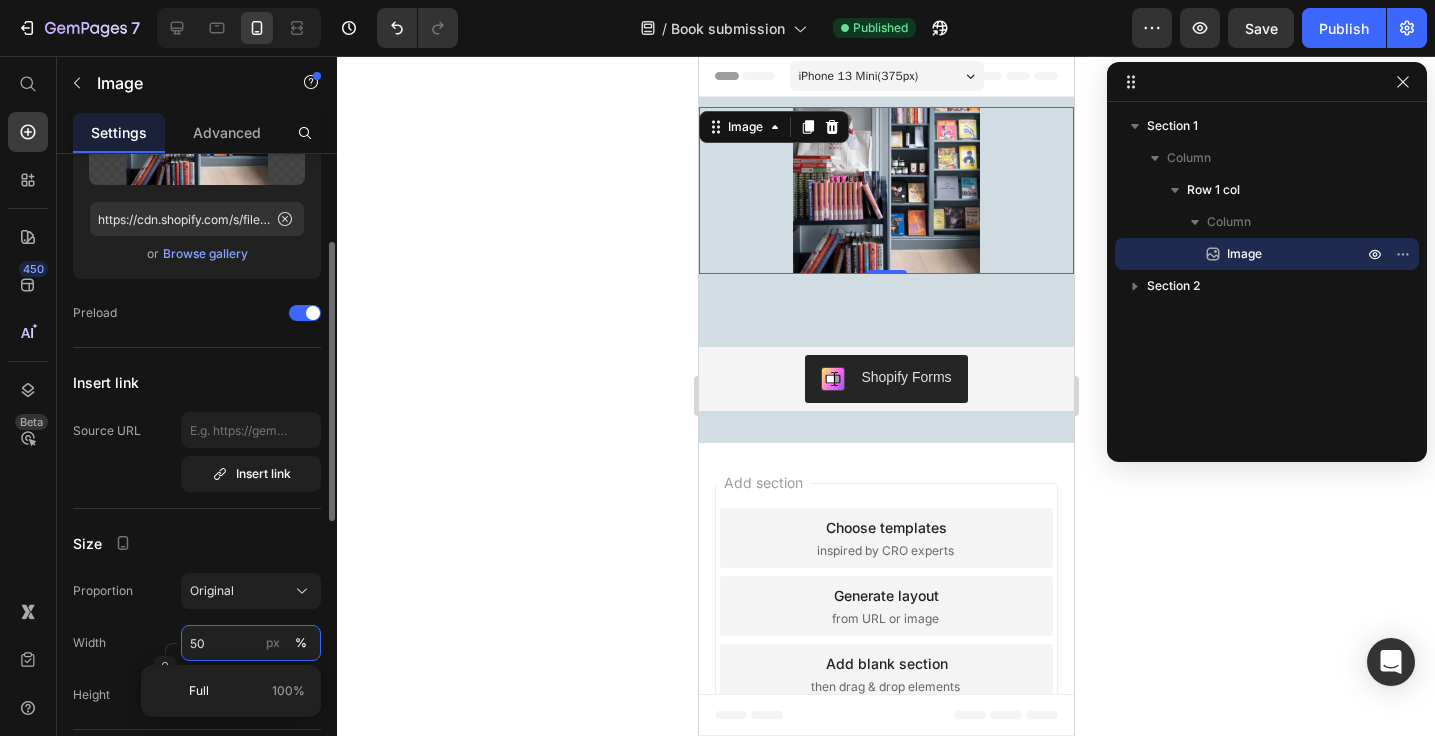 type on "5" 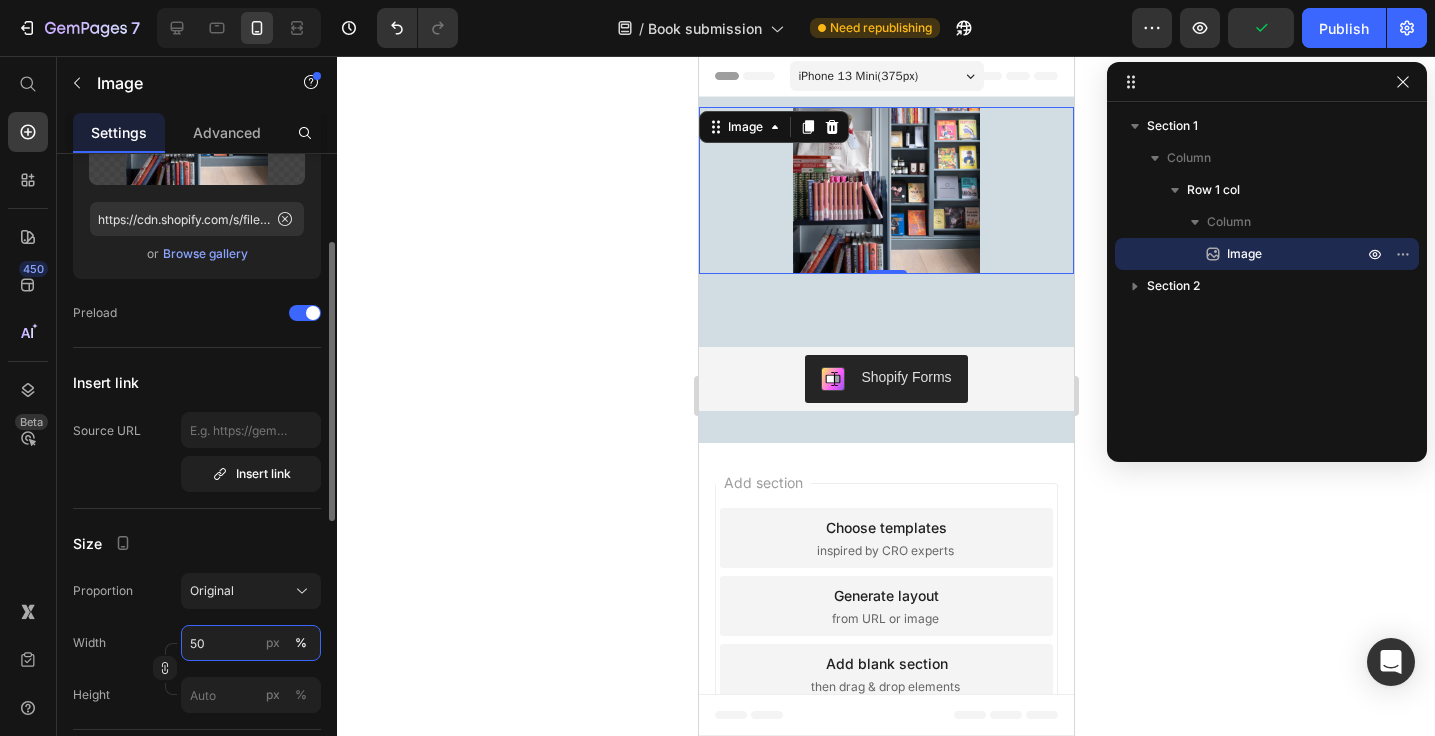 type on "5" 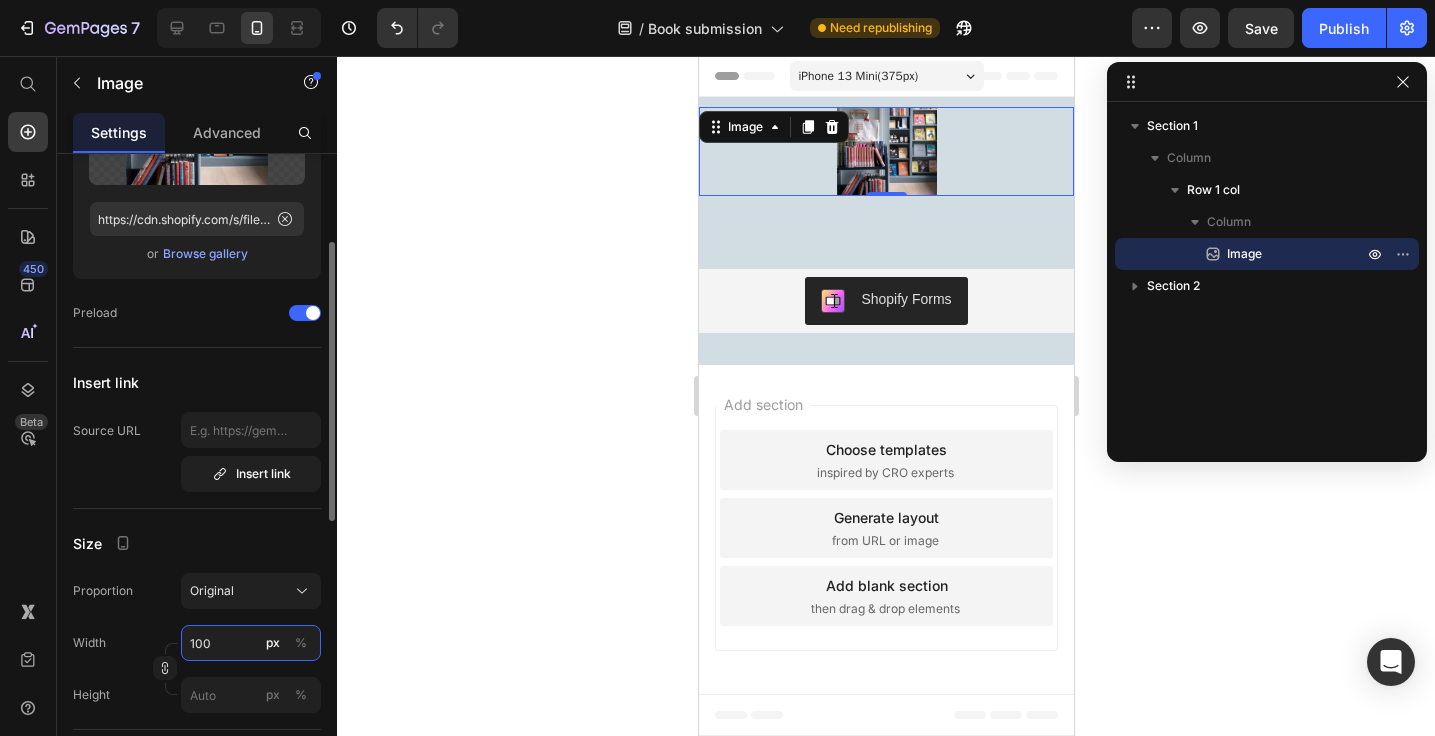 type on "100" 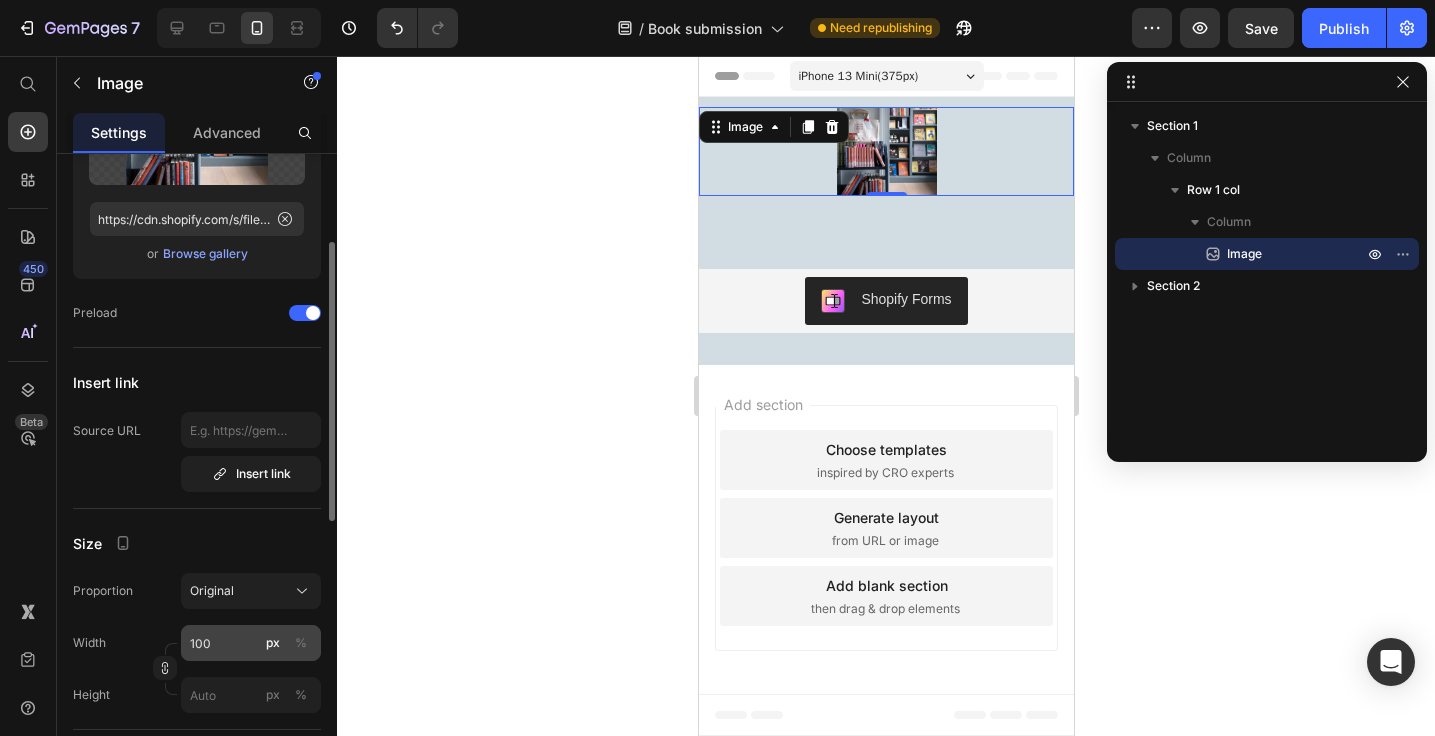 click on "%" at bounding box center [301, 643] 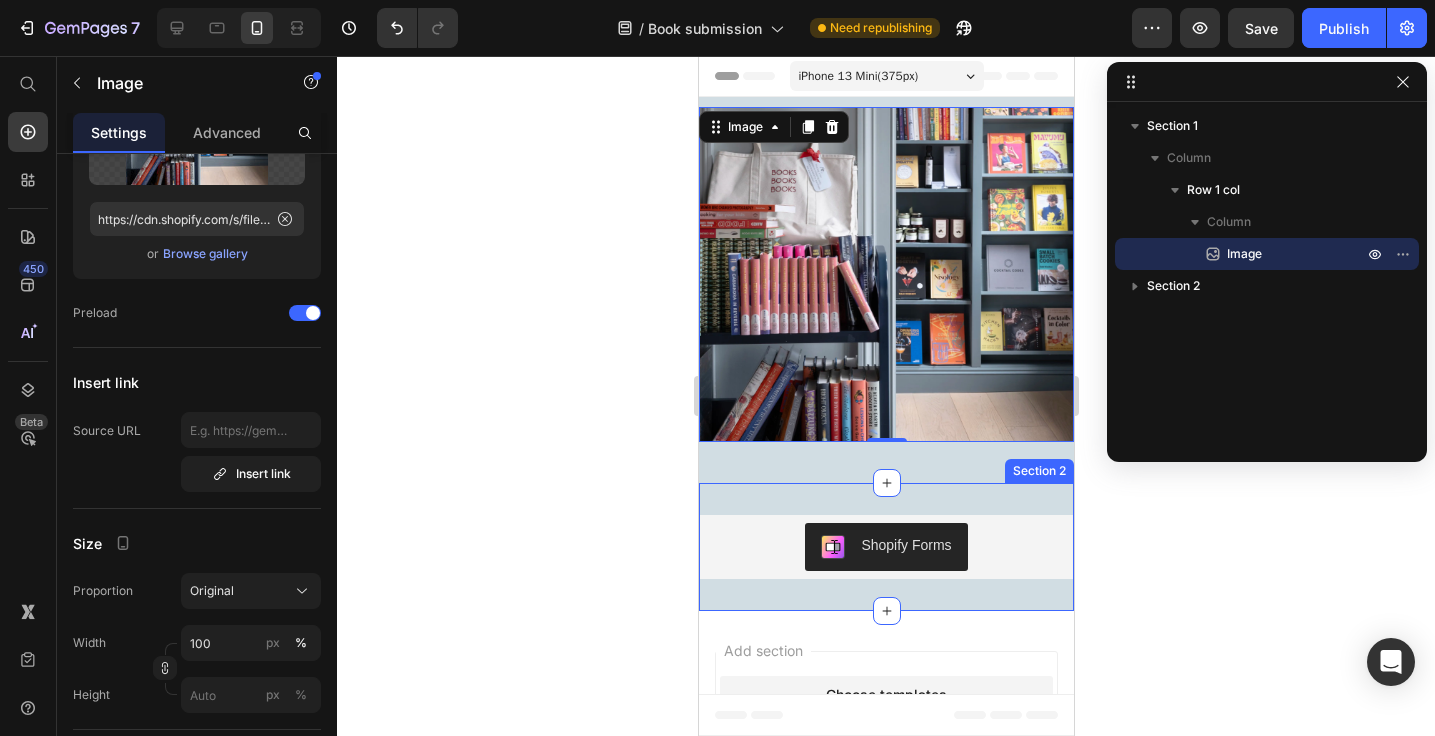 click on "Shopify Forms Shopify Forms Row Section 2" at bounding box center (885, 547) 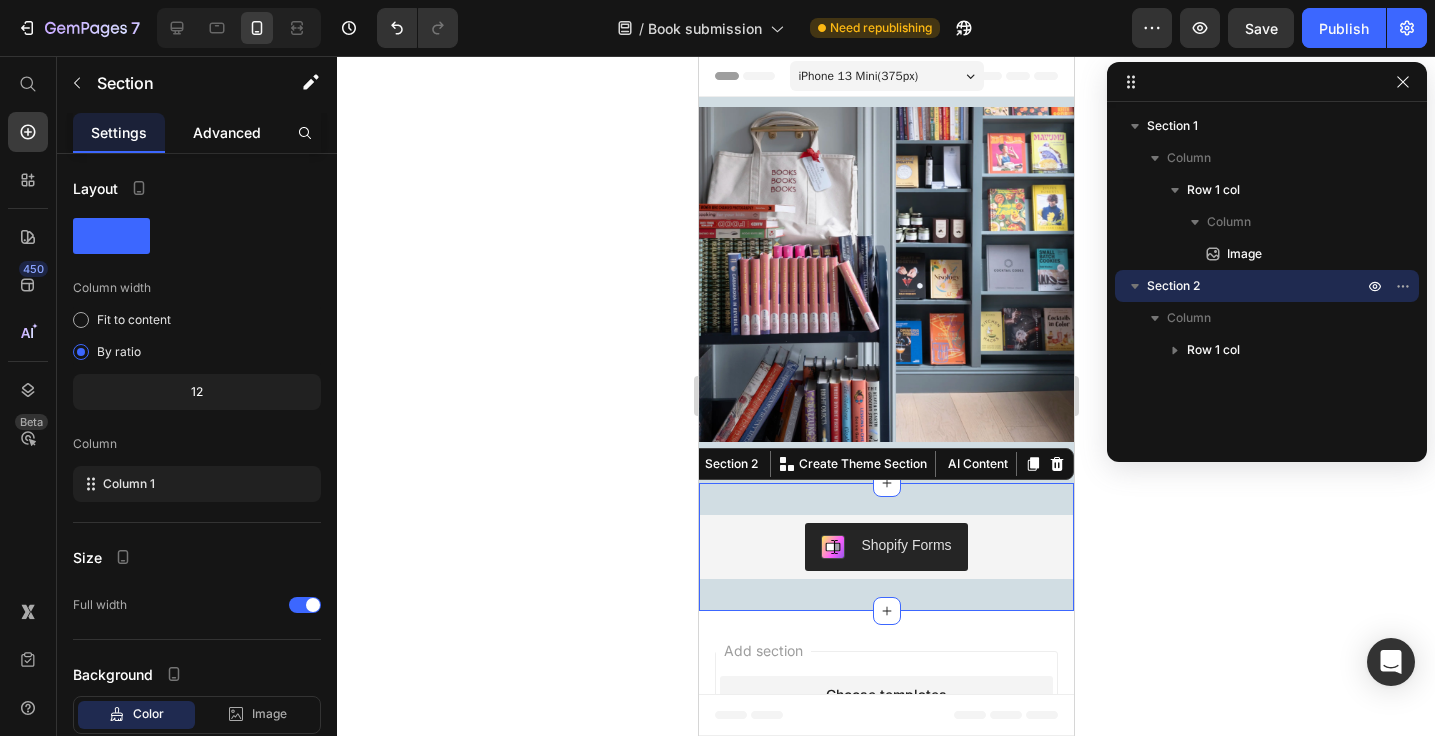 click on "Advanced" at bounding box center (227, 132) 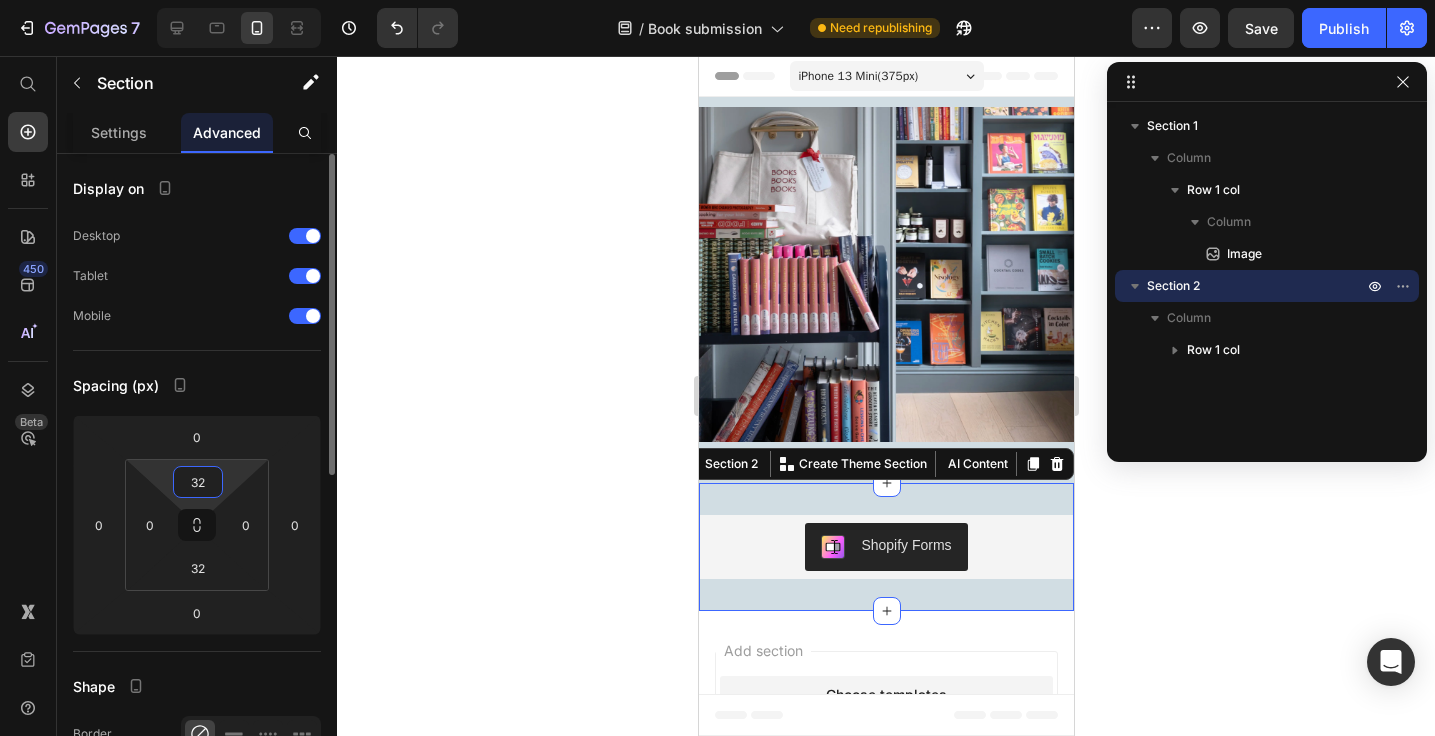 click on "32" at bounding box center [198, 482] 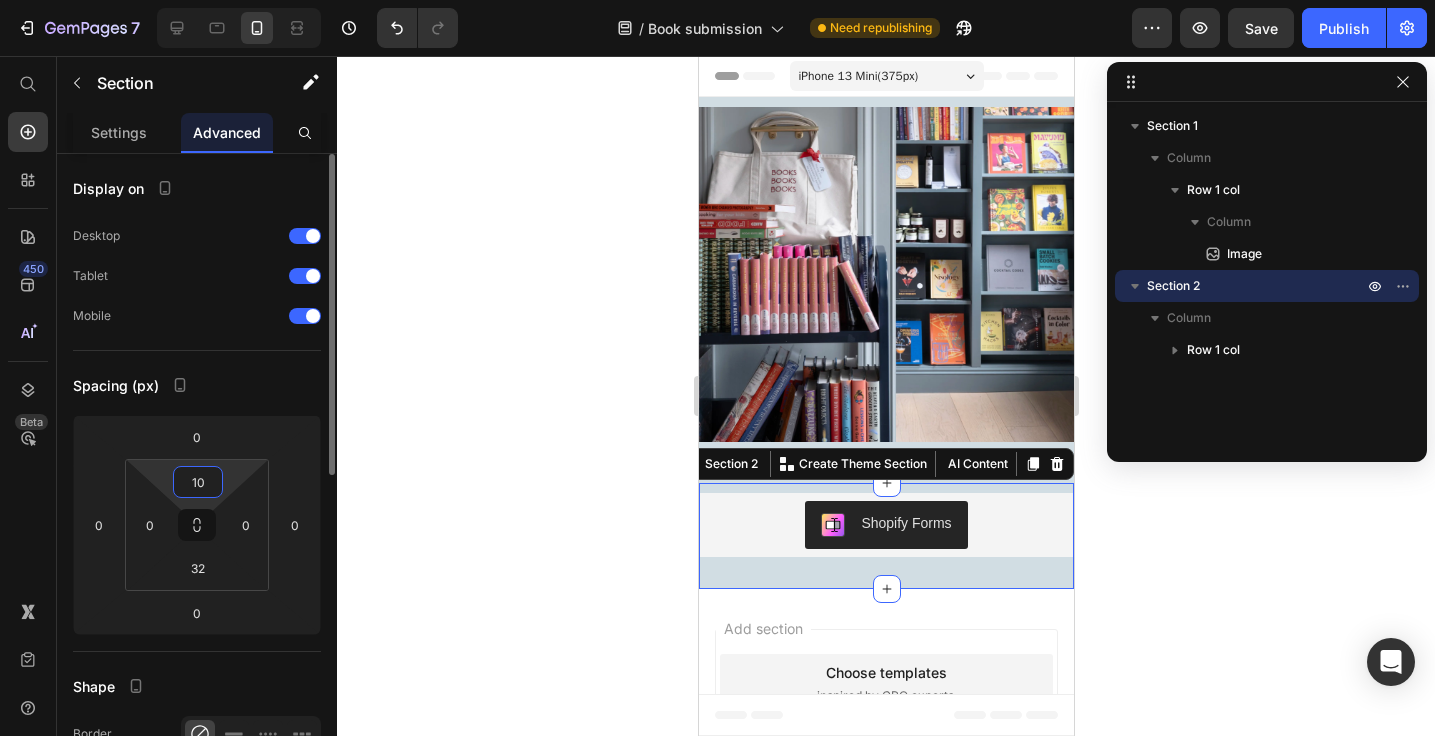type on "10" 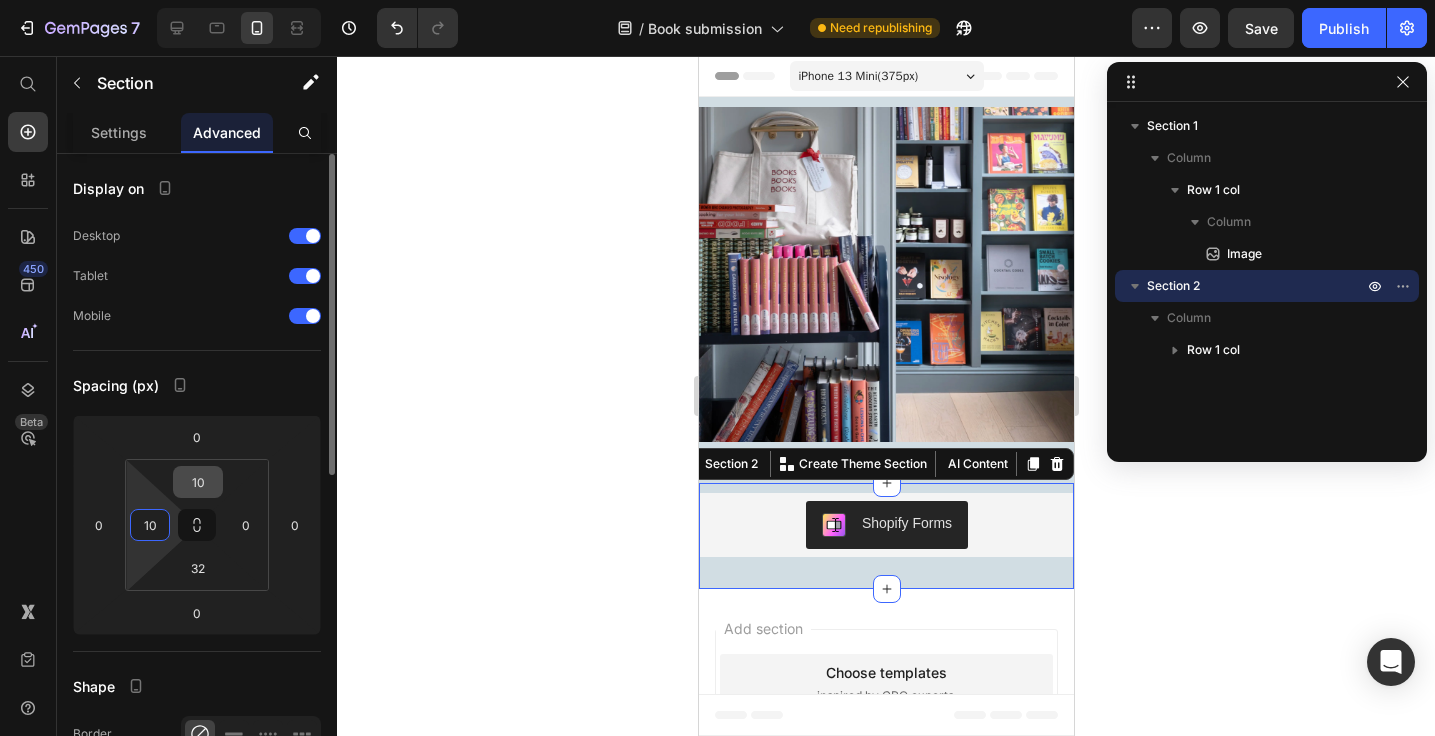 type on "10" 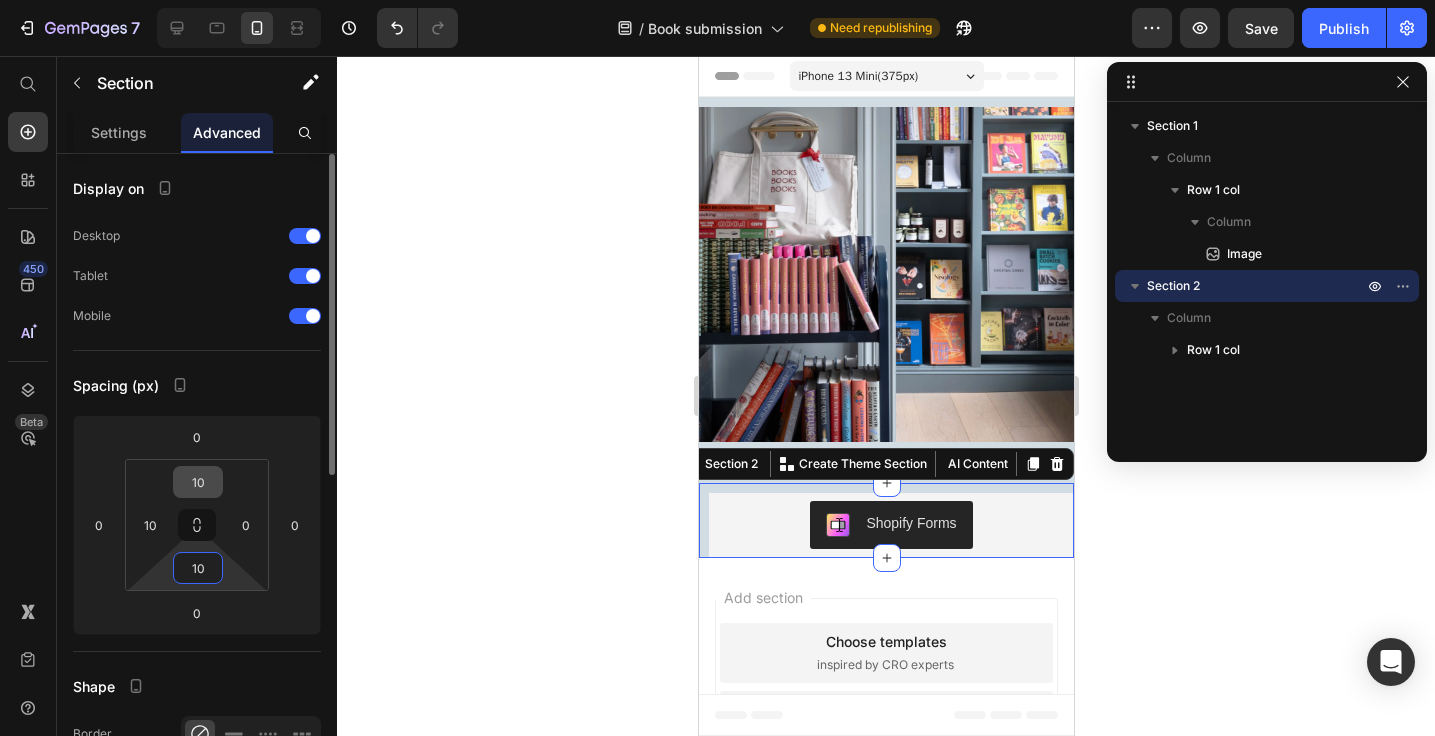 type on "10" 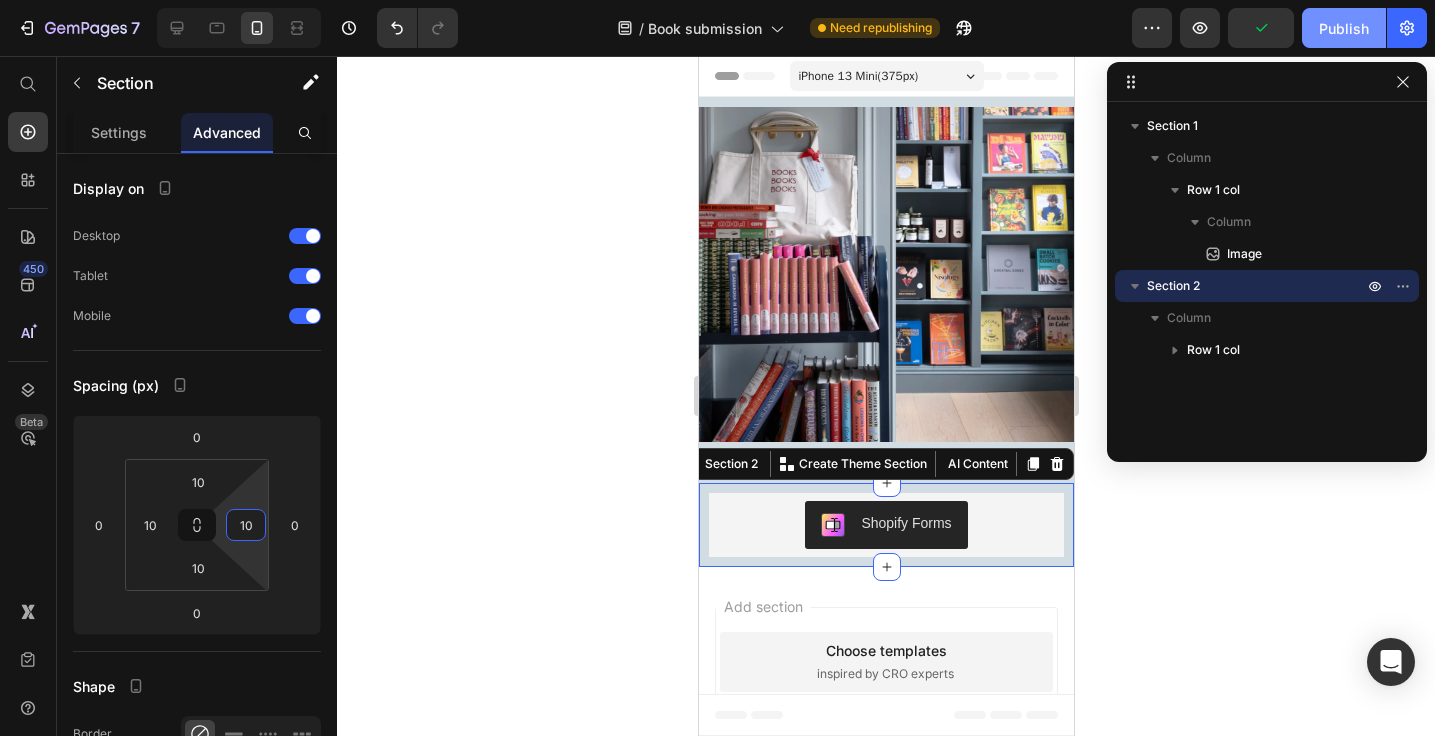 type on "10" 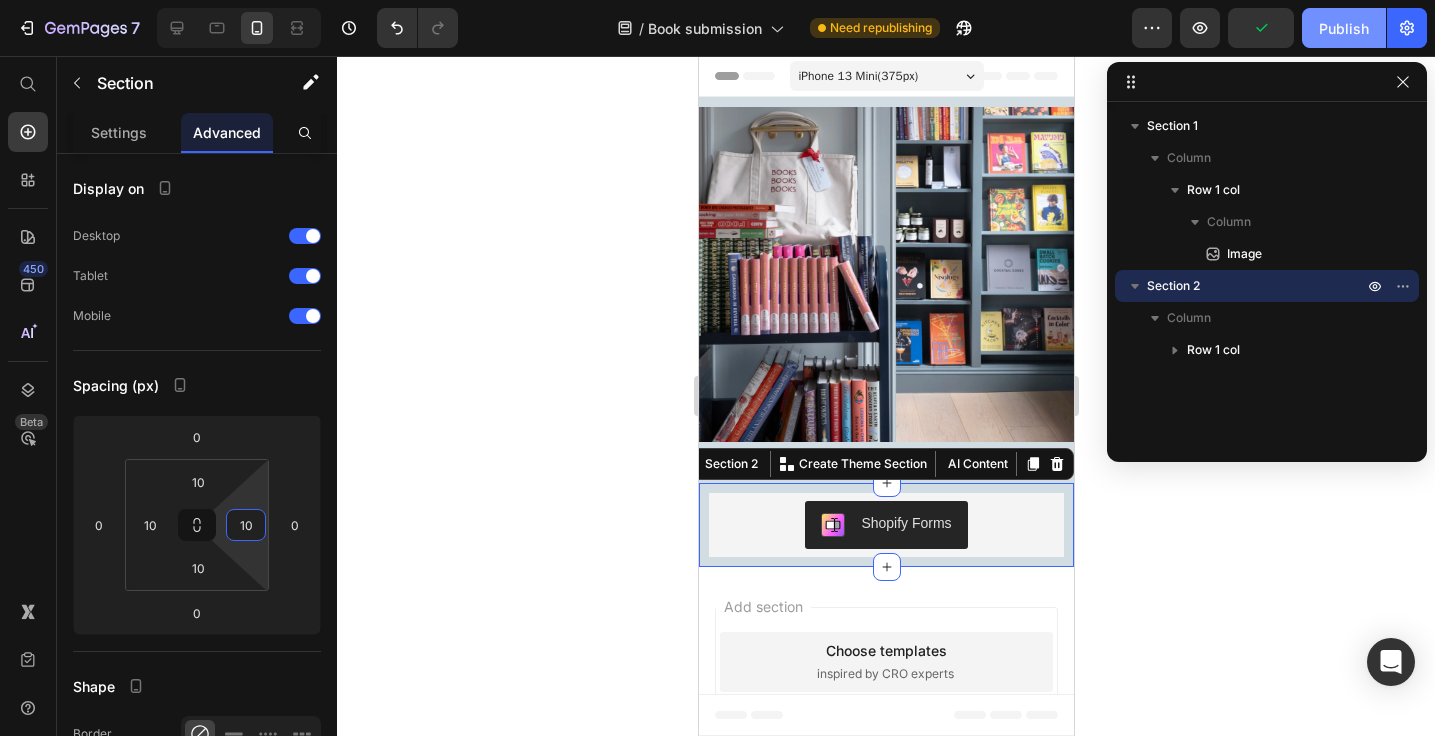 click on "Publish" at bounding box center (1344, 28) 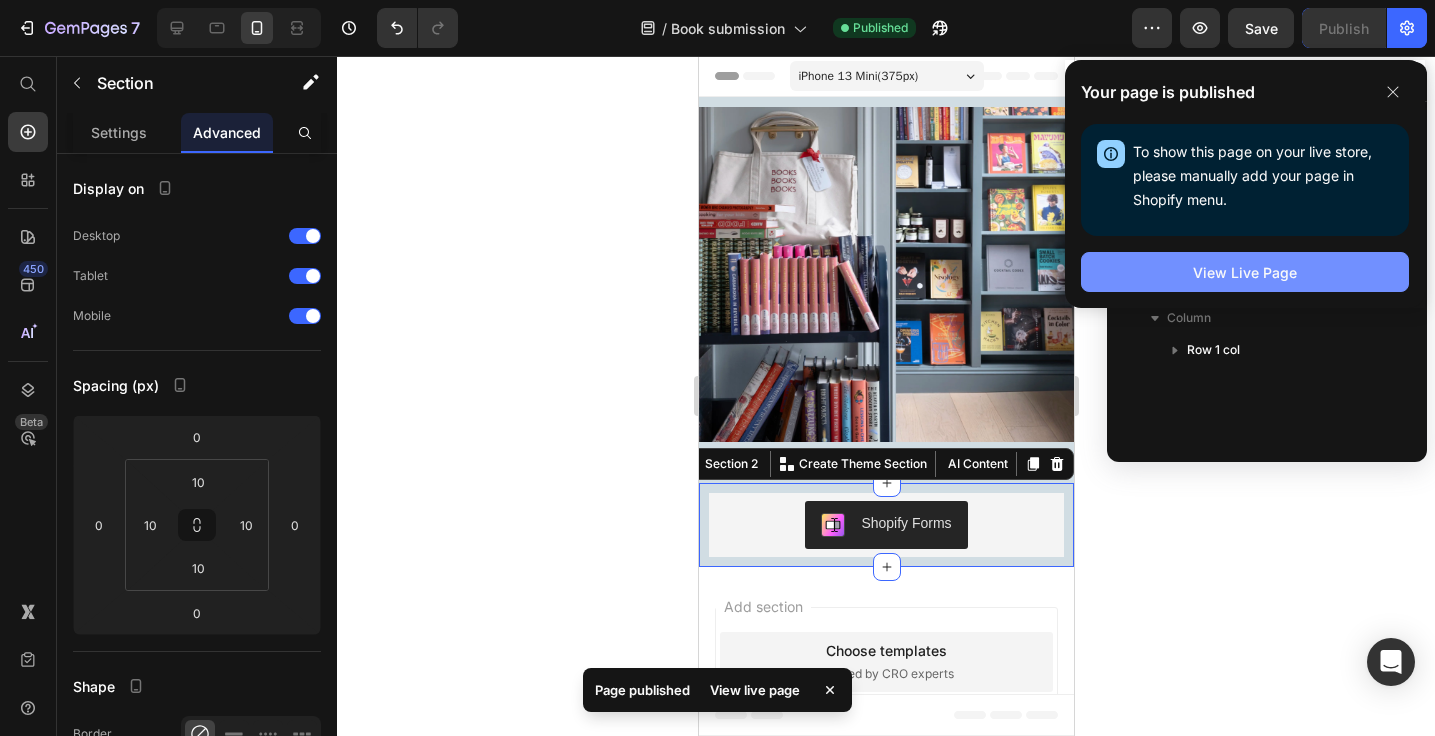 click on "View Live Page" at bounding box center (1245, 272) 